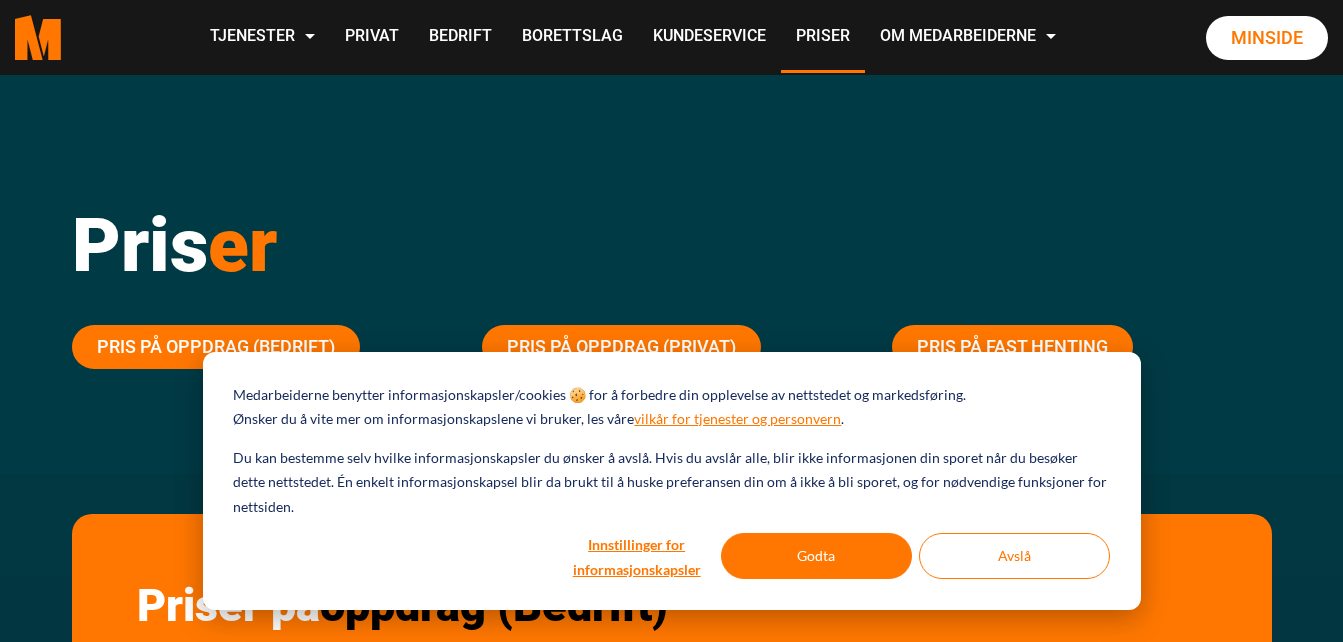 scroll, scrollTop: 0, scrollLeft: 0, axis: both 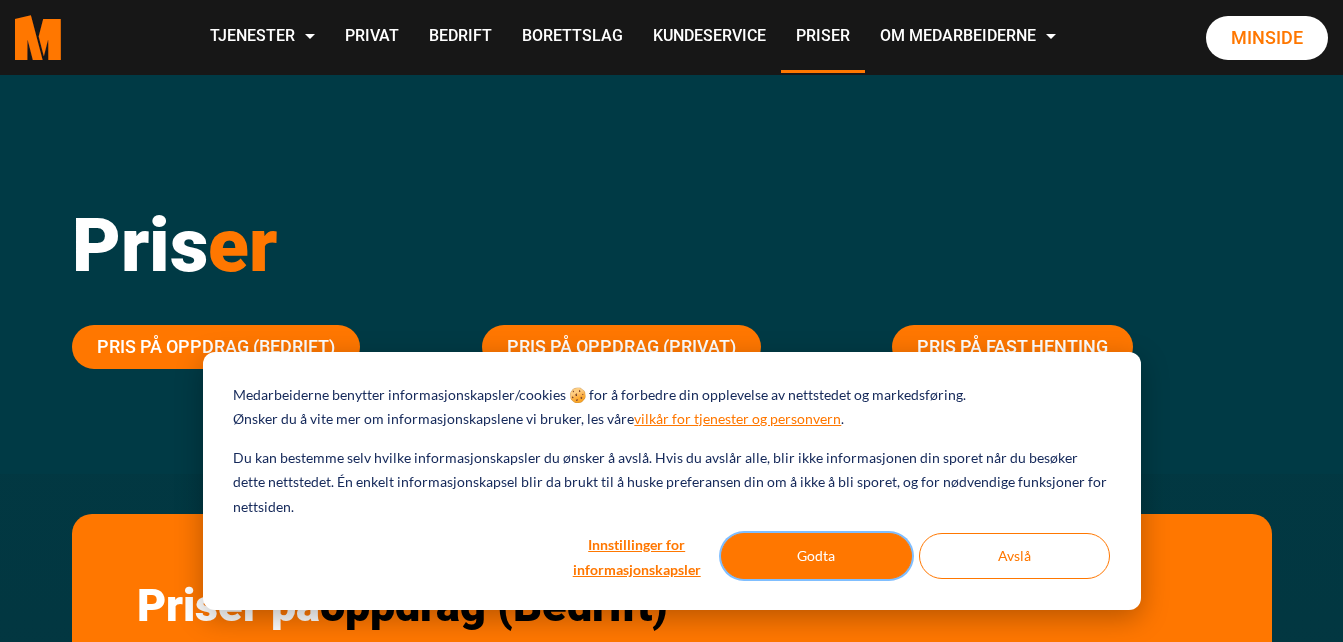 click on "Godta" at bounding box center [816, 556] 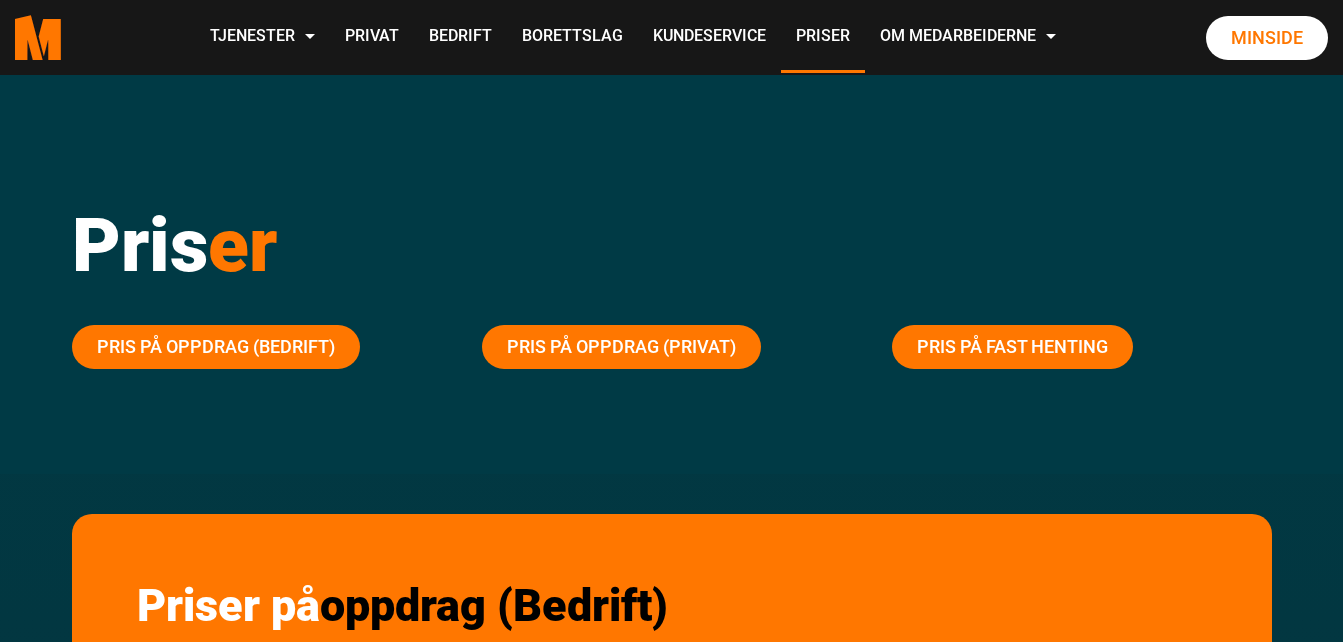 scroll, scrollTop: 0, scrollLeft: 0, axis: both 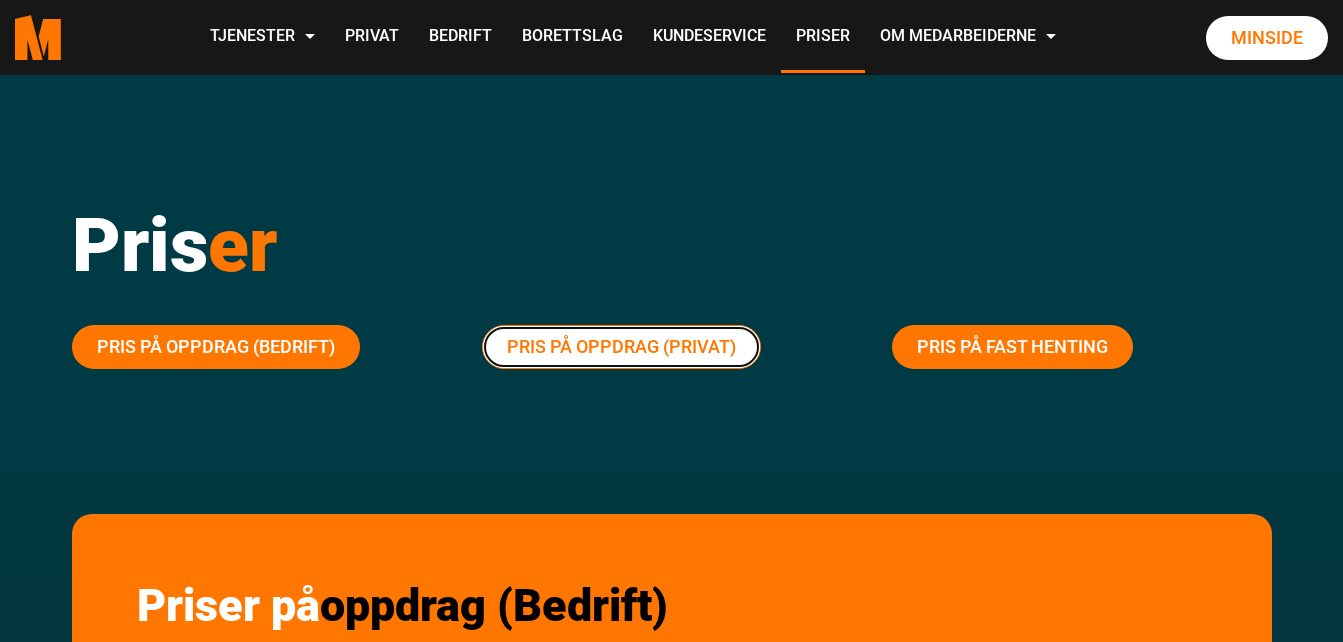 click on "Pris på oppdrag (Privat)" at bounding box center [621, 347] 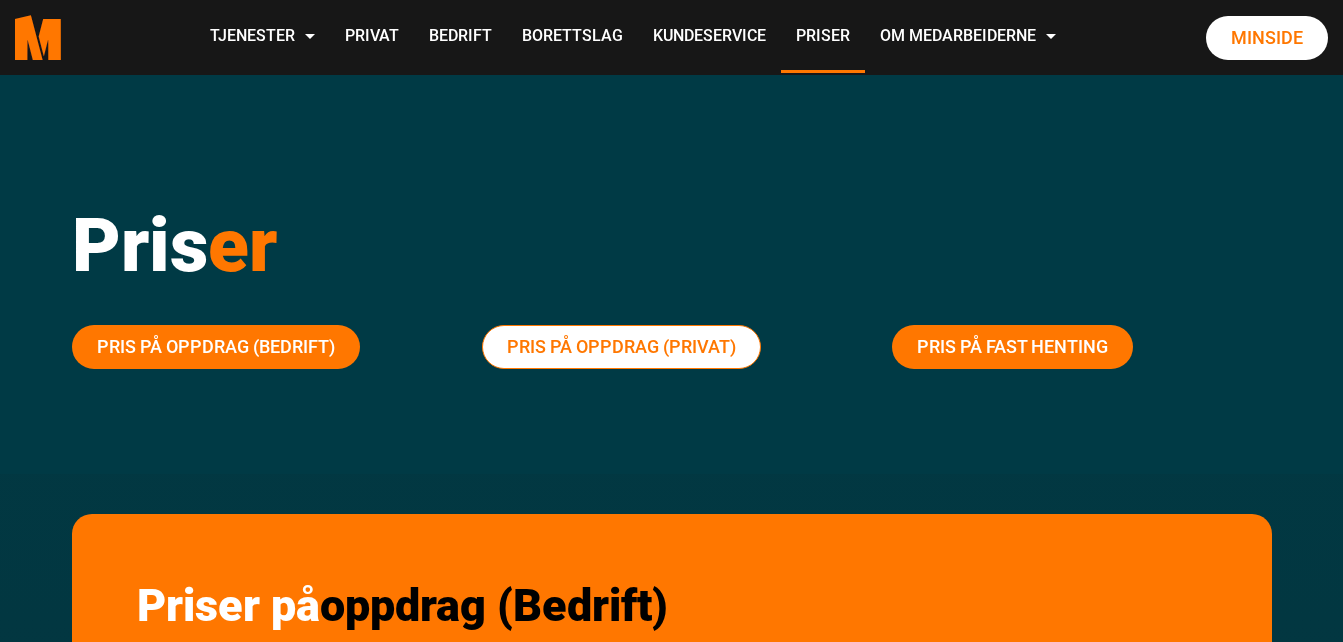 scroll, scrollTop: 2519, scrollLeft: 0, axis: vertical 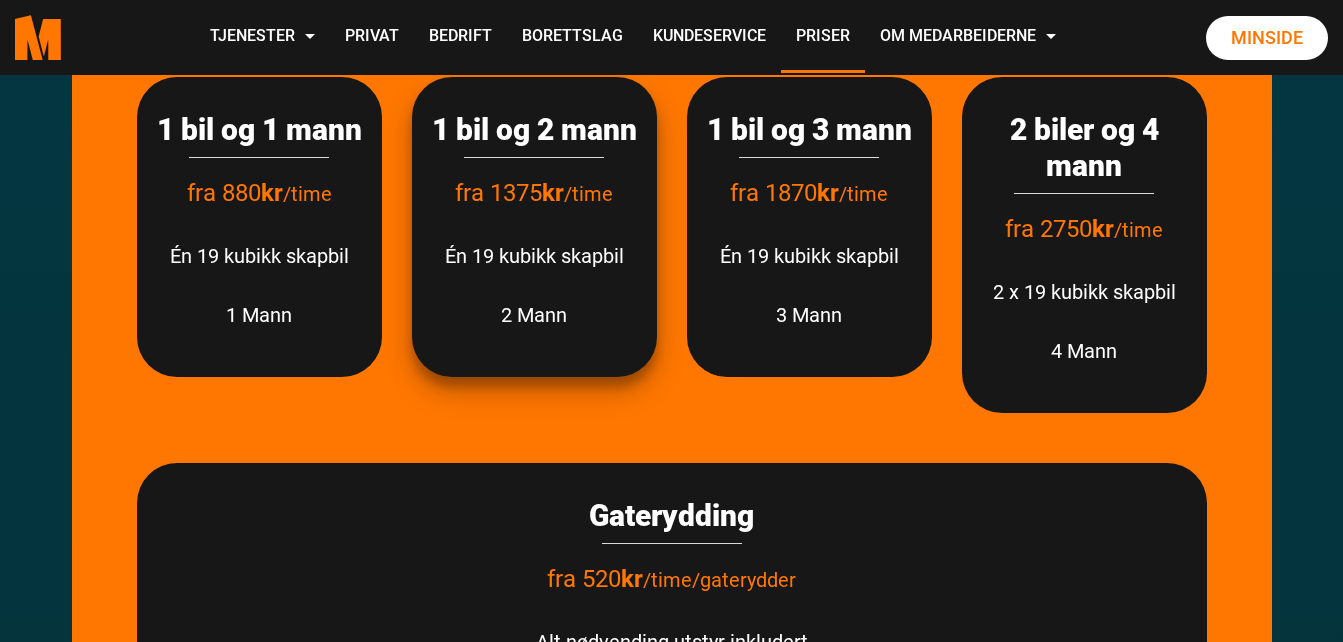 click on "fra 1375  kr" at bounding box center [509, 193] 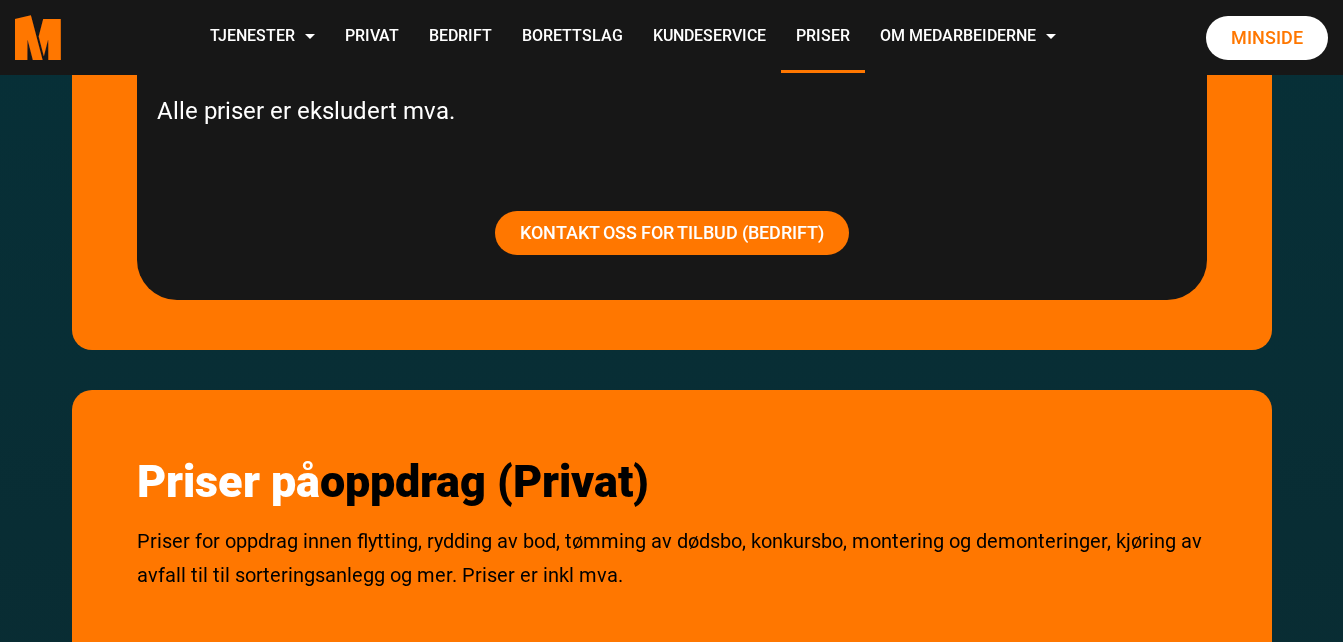 scroll, scrollTop: 2209, scrollLeft: 0, axis: vertical 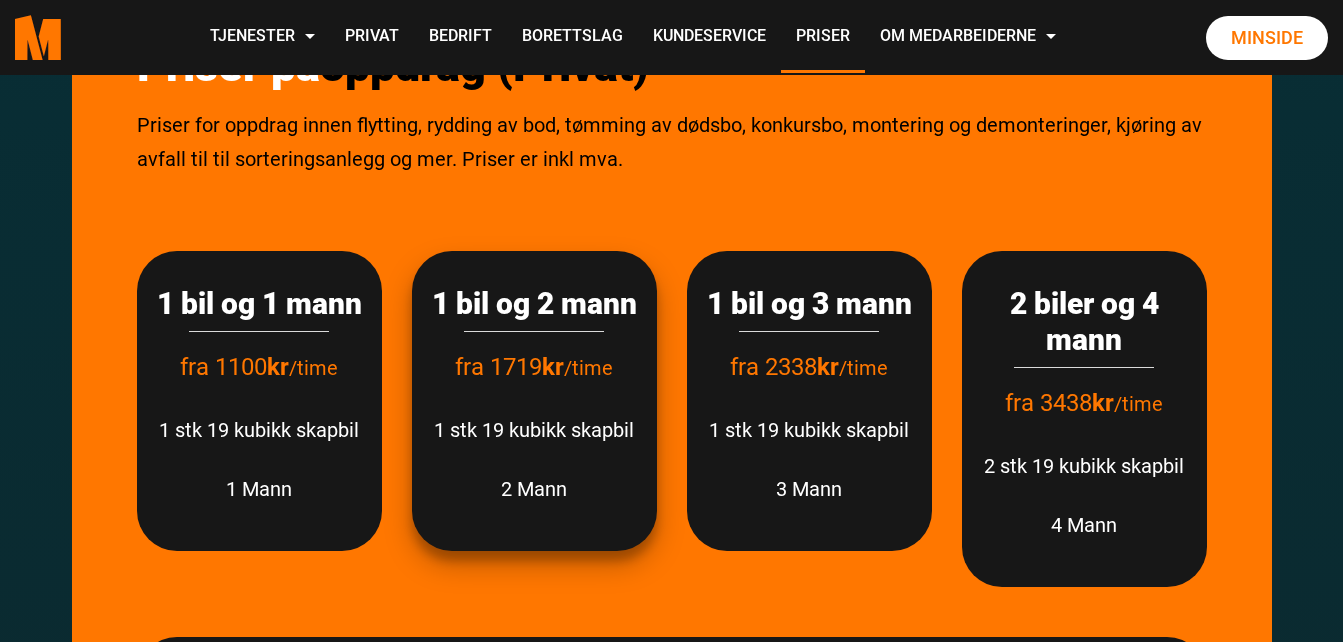 click on "fra 1719  kr /time" at bounding box center (534, 367) 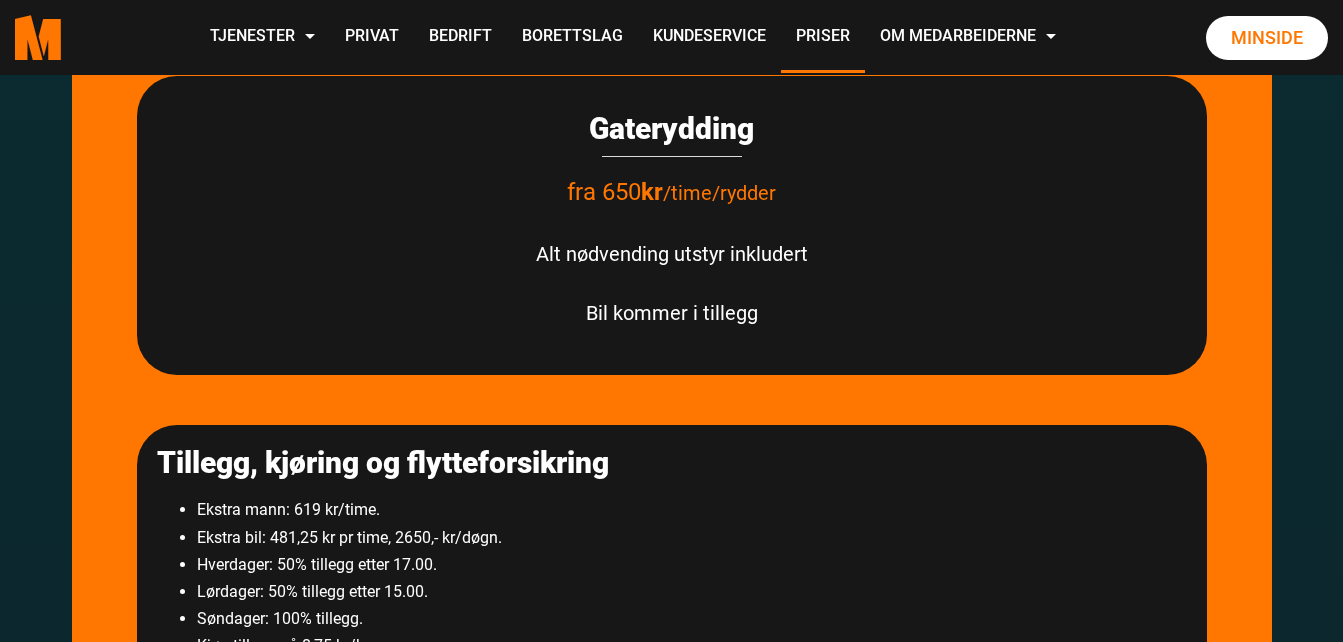 scroll, scrollTop: 3667, scrollLeft: 0, axis: vertical 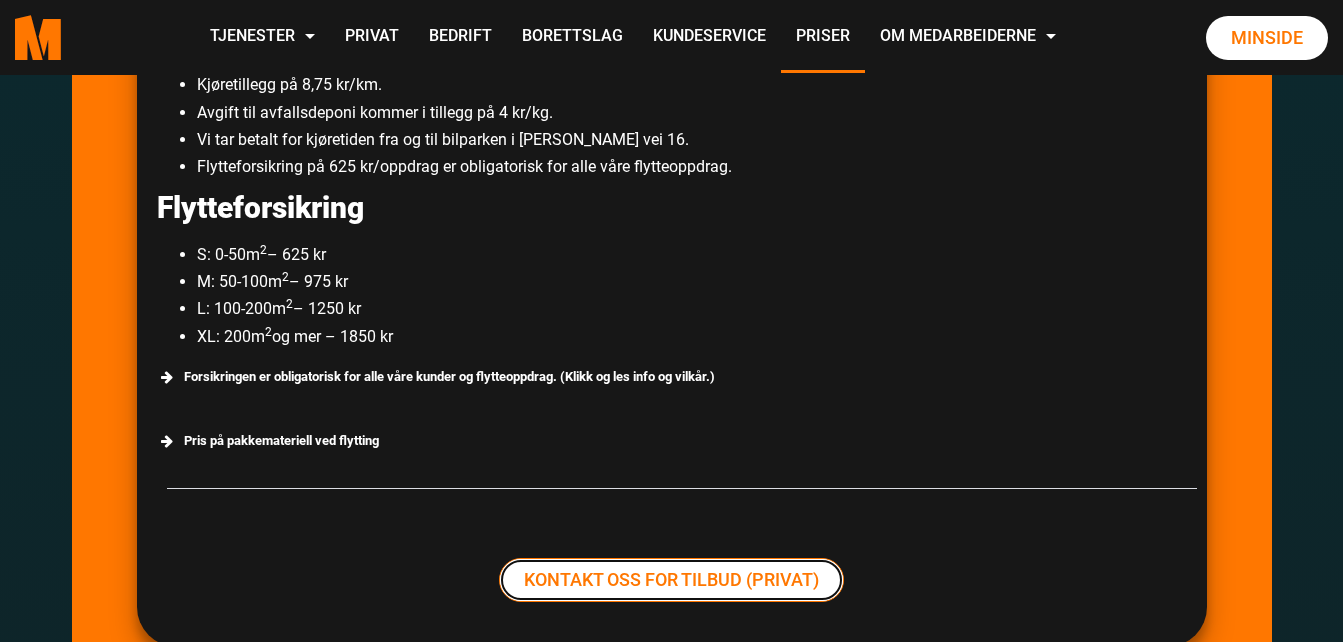 click on "Kontakt oss for tilbud (Privat)" at bounding box center [671, 580] 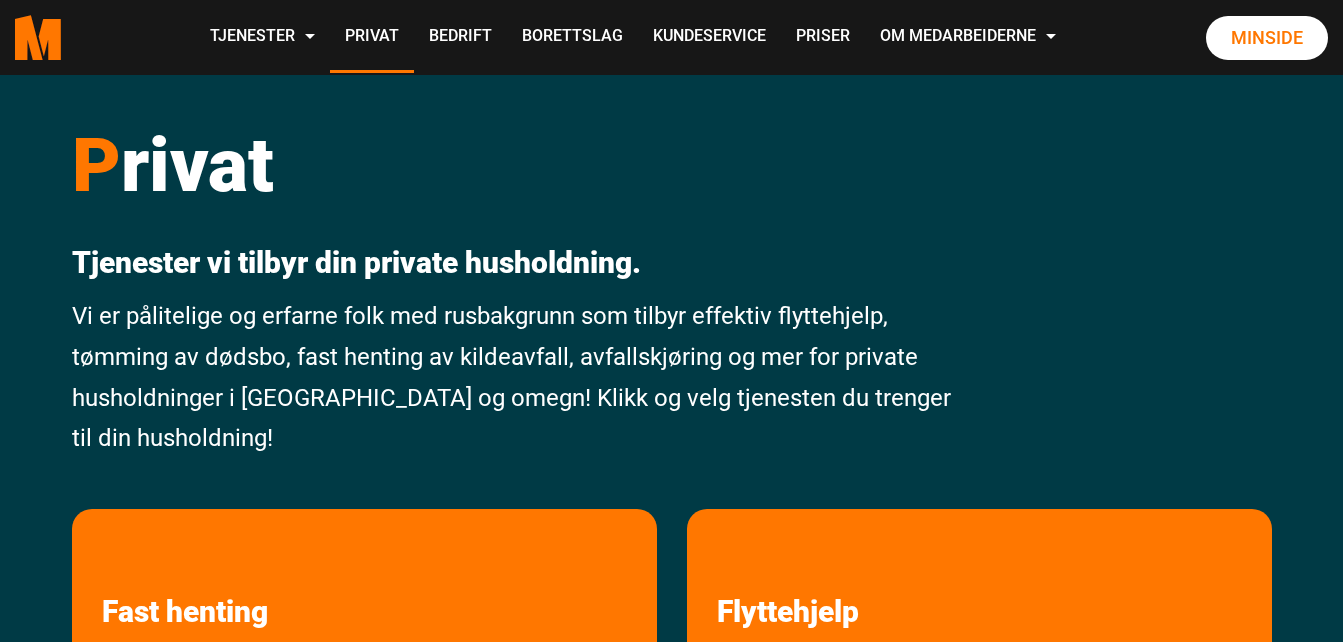 scroll, scrollTop: 0, scrollLeft: 0, axis: both 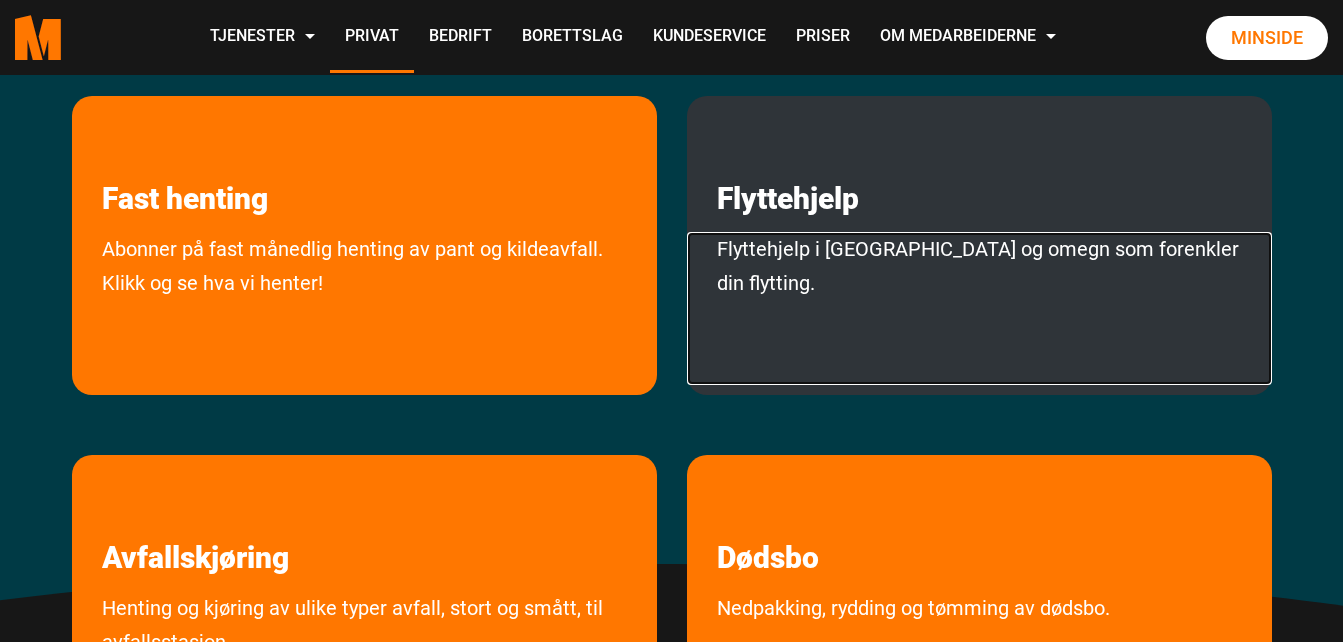 click on "Flyttehjelp i [GEOGRAPHIC_DATA] og omegn som forenkler din flytting." at bounding box center (979, 308) 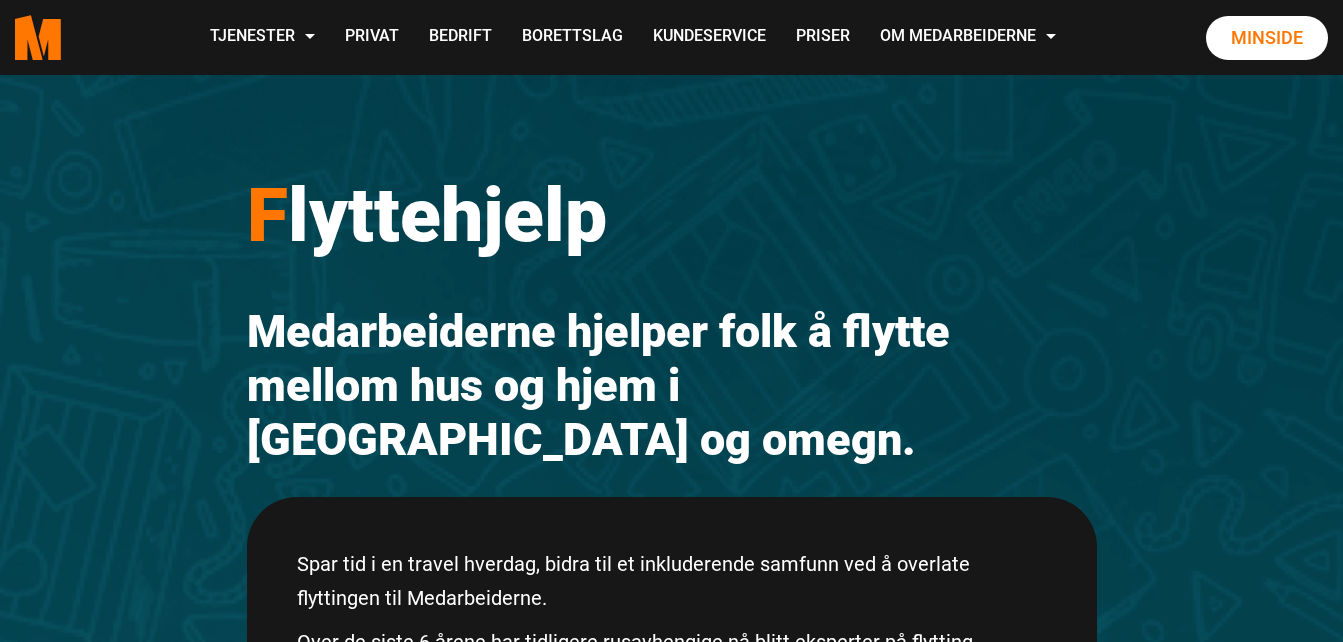 scroll, scrollTop: 0, scrollLeft: 0, axis: both 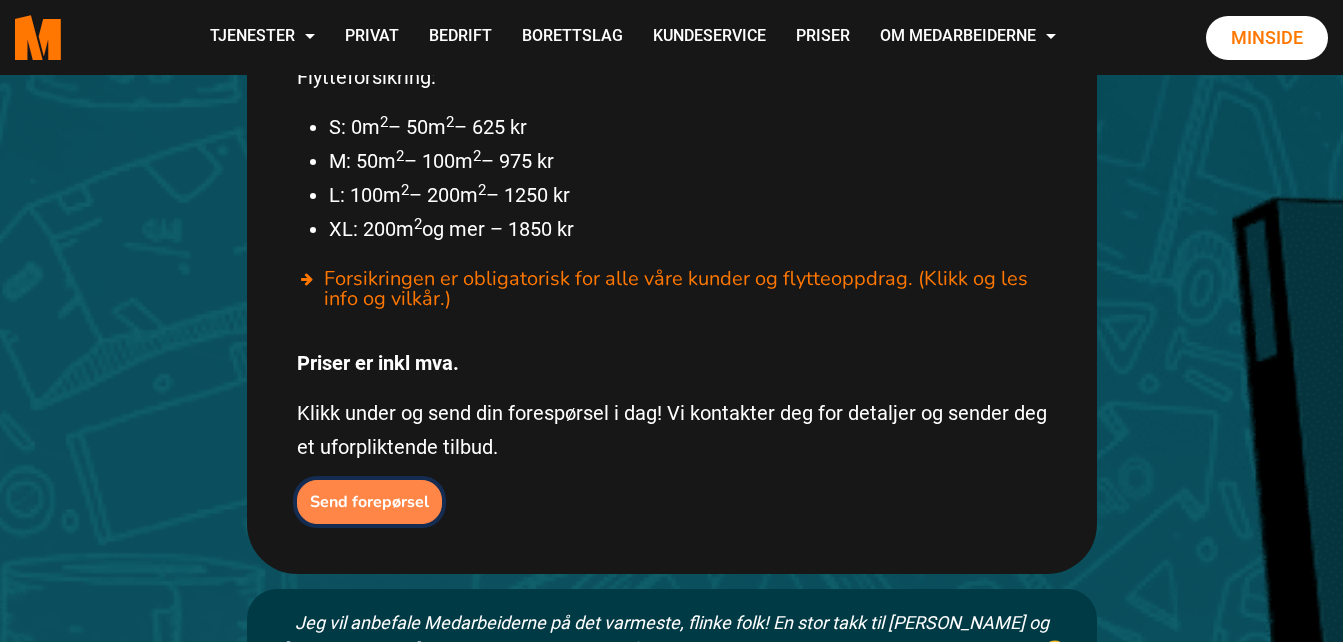 click on "Send forepørsel" at bounding box center (369, 502) 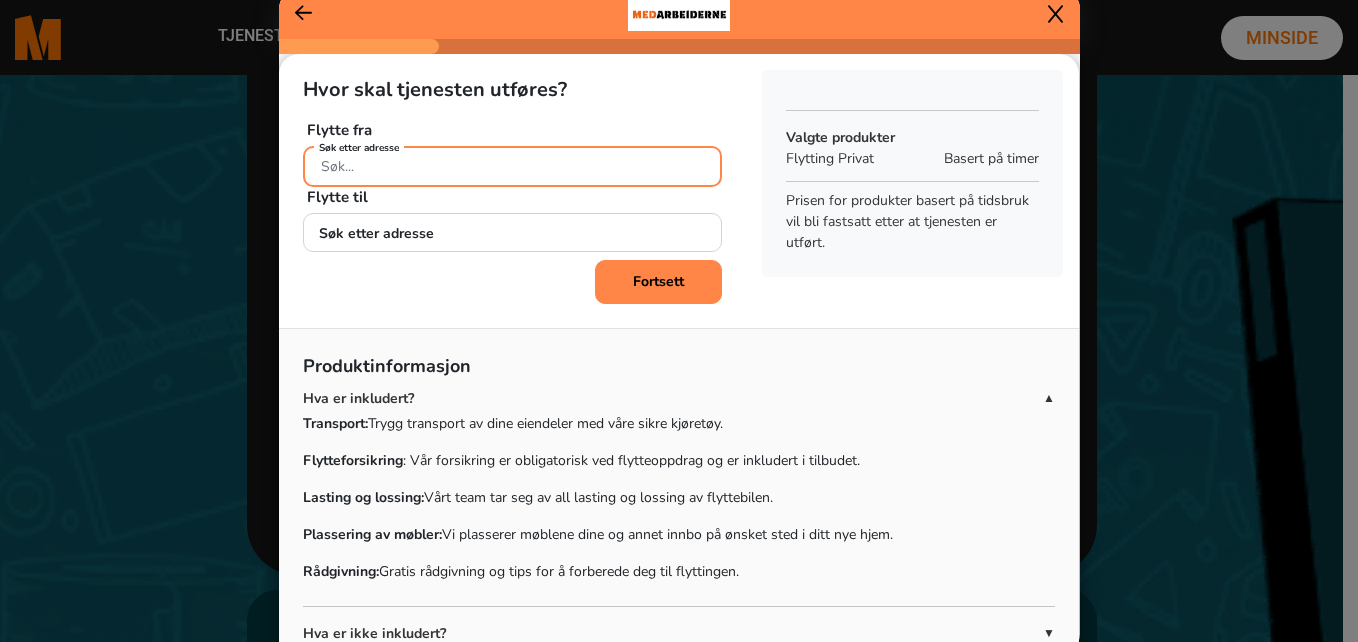 click on "Søk etter adresse" at bounding box center [512, 166] 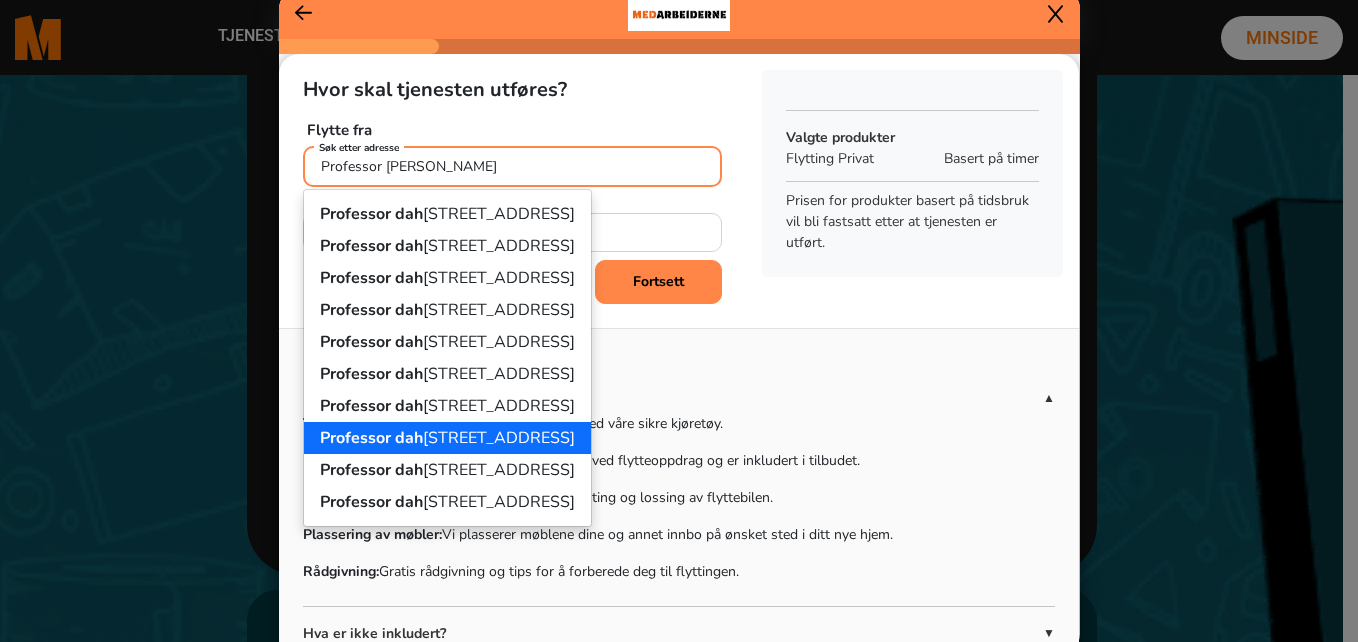 click on "Professor dah ls gate 1, 0355 Oslo" at bounding box center (447, 438) 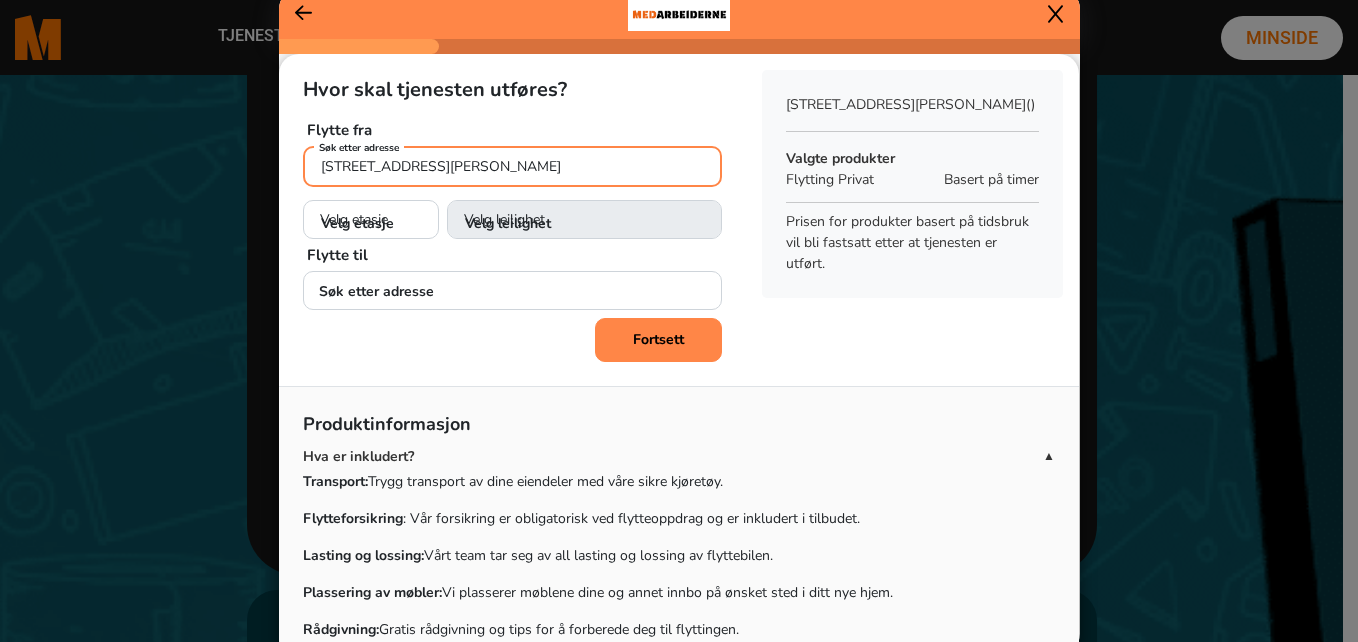 click on "Professor dahls gate 1, 0355 Oslo" at bounding box center [512, 166] 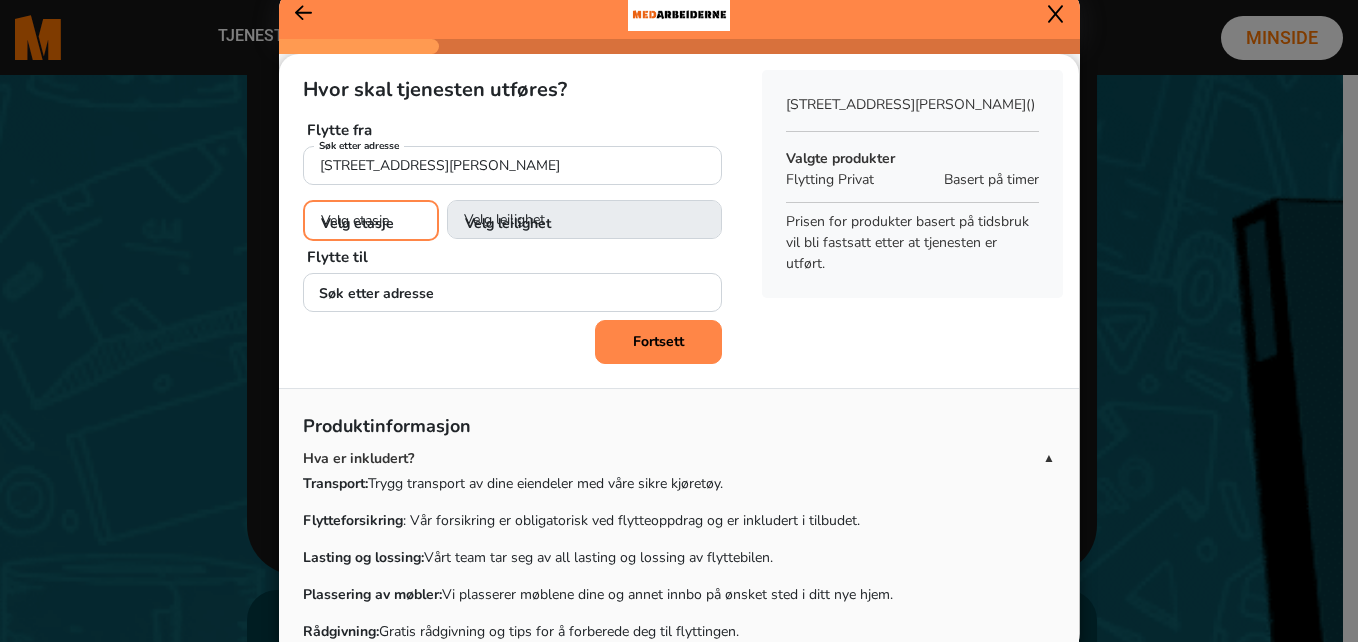 click on "Velg etasje 2. etasje 3. etasje 4. etasje 5. etasje" at bounding box center [371, 220] 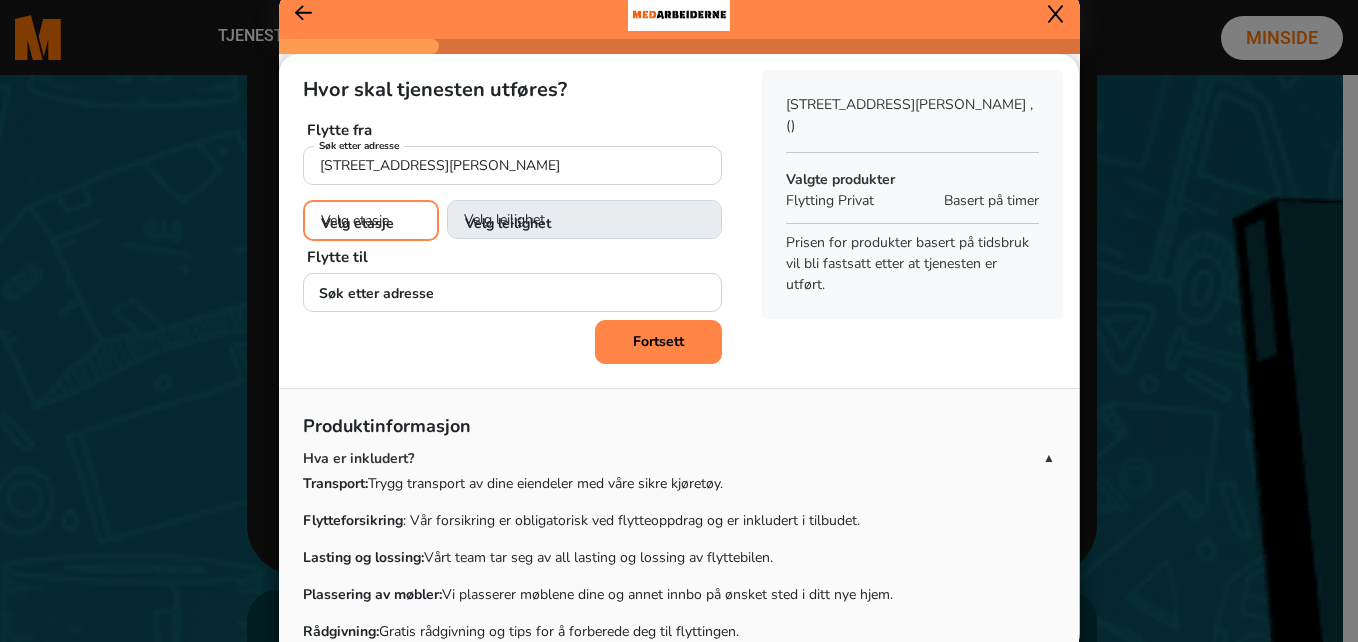 click on "Velg etasje 2. etasje 3. etasje 4. etasje 5. etasje" at bounding box center (371, 220) 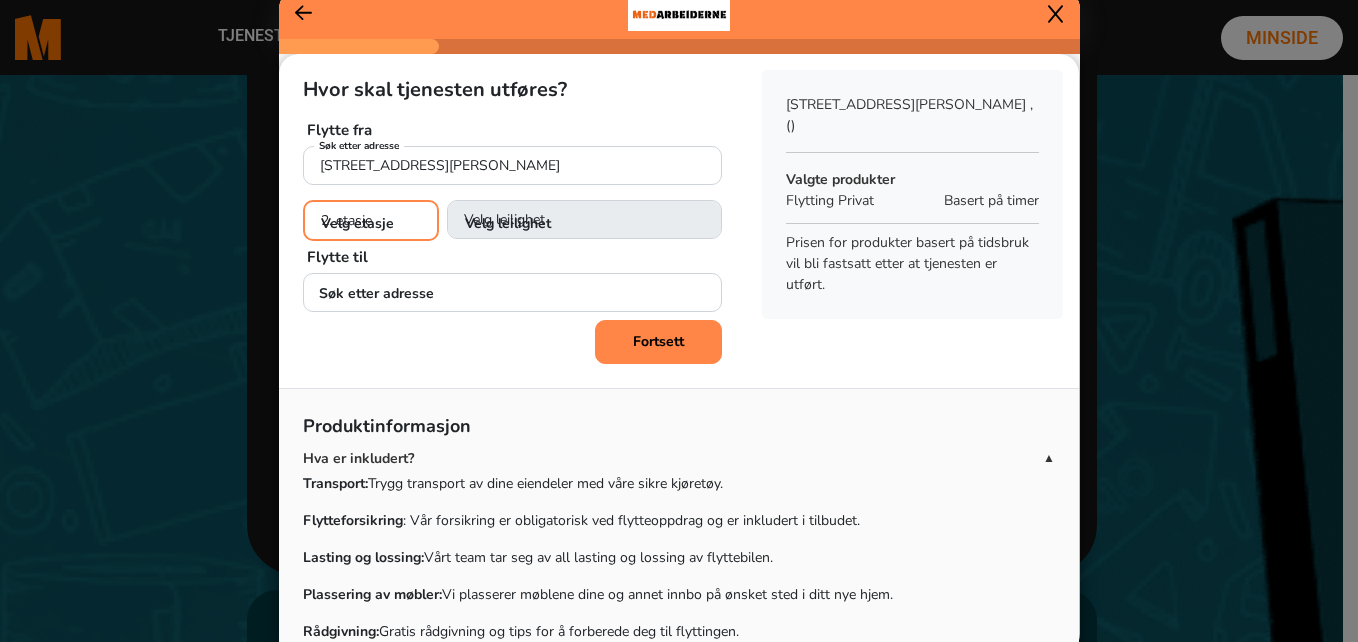 click on "Velg etasje 2. etasje 3. etasje 4. etasje 5. etasje" at bounding box center [371, 220] 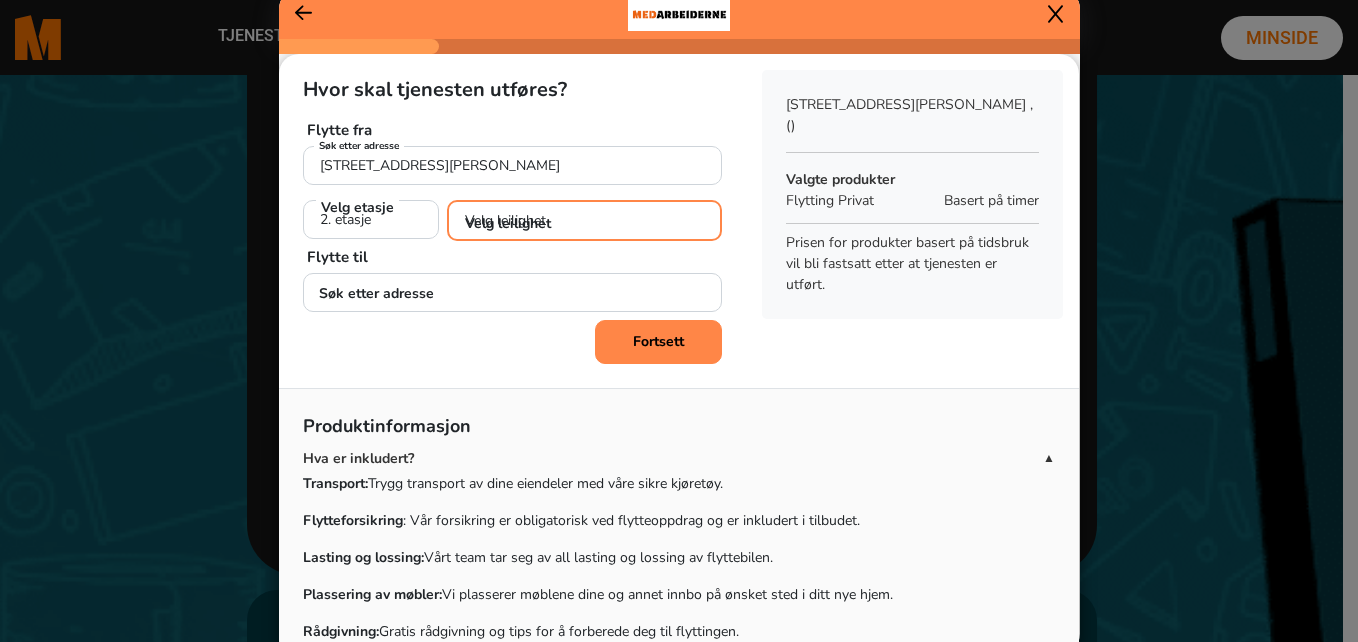 click on "Velg leilighet 1. dør fra venstre (H0201) 2. dør fra venstre (H0202) 3. dør fra venstre (H0203) 4. dør fra venstre (H0204) 5. dør fra venstre (H0205) 6. dør fra venstre (H0206) 7. dør fra venstre (H0207) 8. dør fra venstre (H0208) 9. dør fra venstre (H0209) 10. dør fra venstre (H0210)" at bounding box center (584, 220) 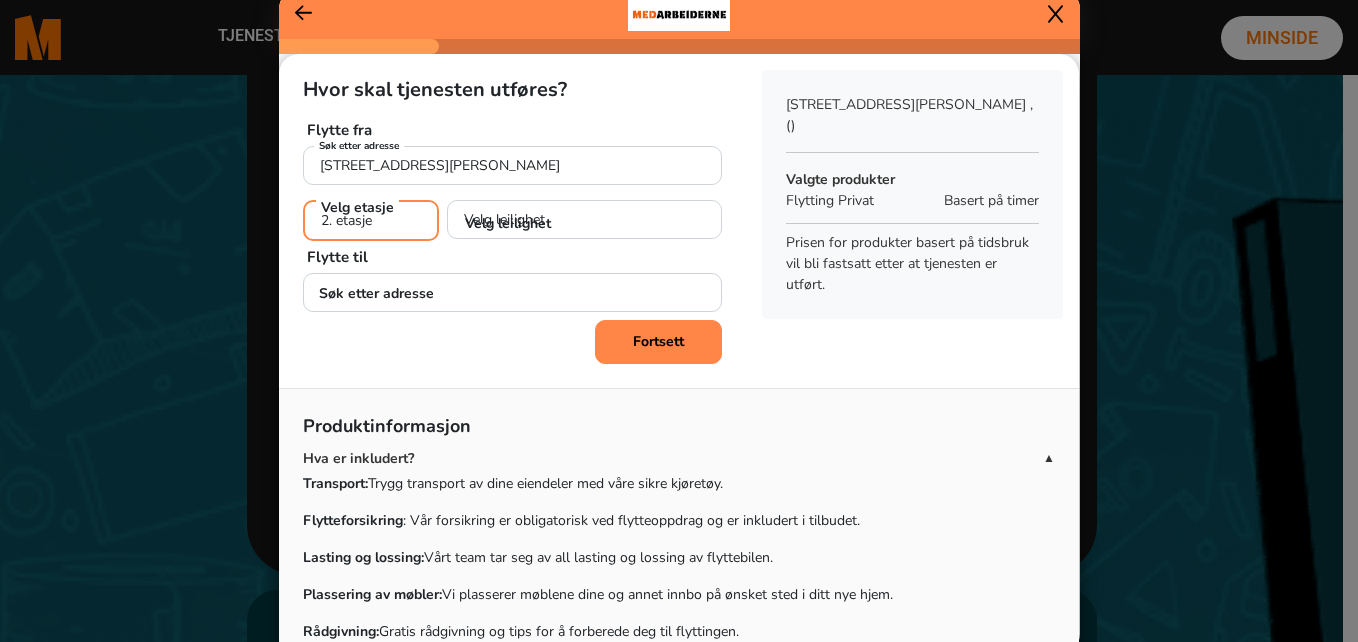click on "Velg etasje 2. etasje 3. etasje 4. etasje 5. etasje" at bounding box center [371, 220] 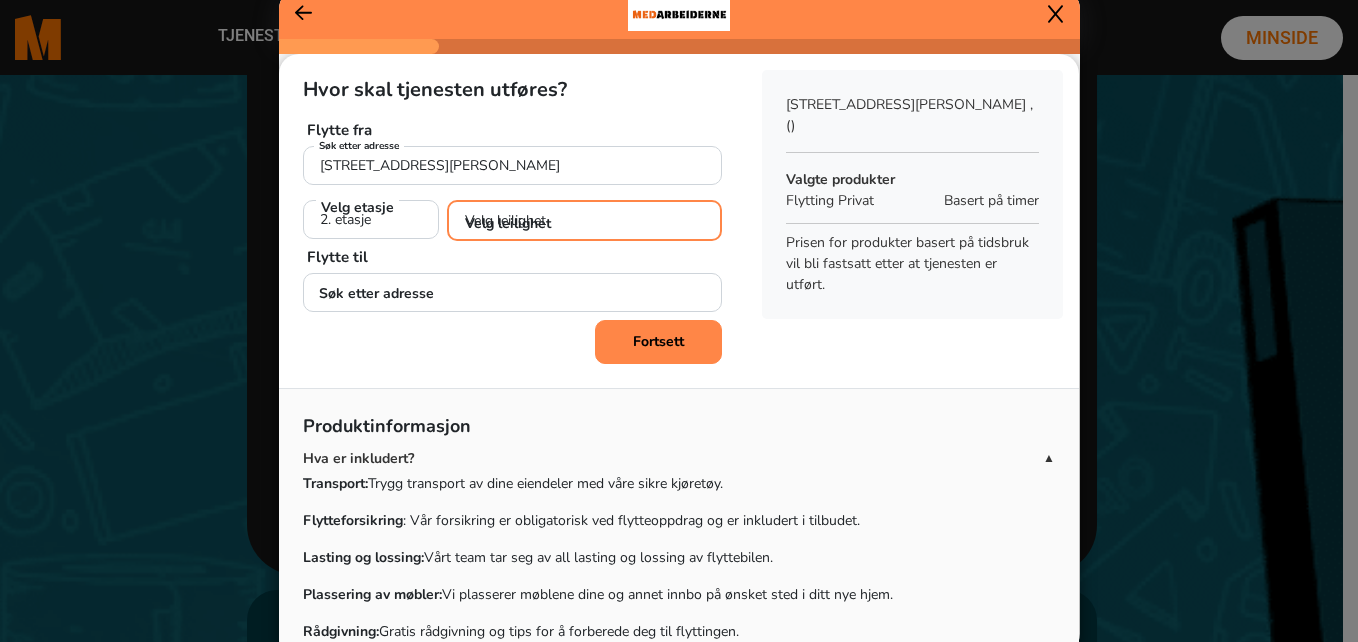 click on "Velg leilighet 1. dør fra venstre (H0201) 2. dør fra venstre (H0202) 3. dør fra venstre (H0203) 4. dør fra venstre (H0204) 5. dør fra venstre (H0205) 6. dør fra venstre (H0206) 7. dør fra venstre (H0207) 8. dør fra venstre (H0208) 9. dør fra venstre (H0209) 10. dør fra venstre (H0210)" at bounding box center [584, 220] 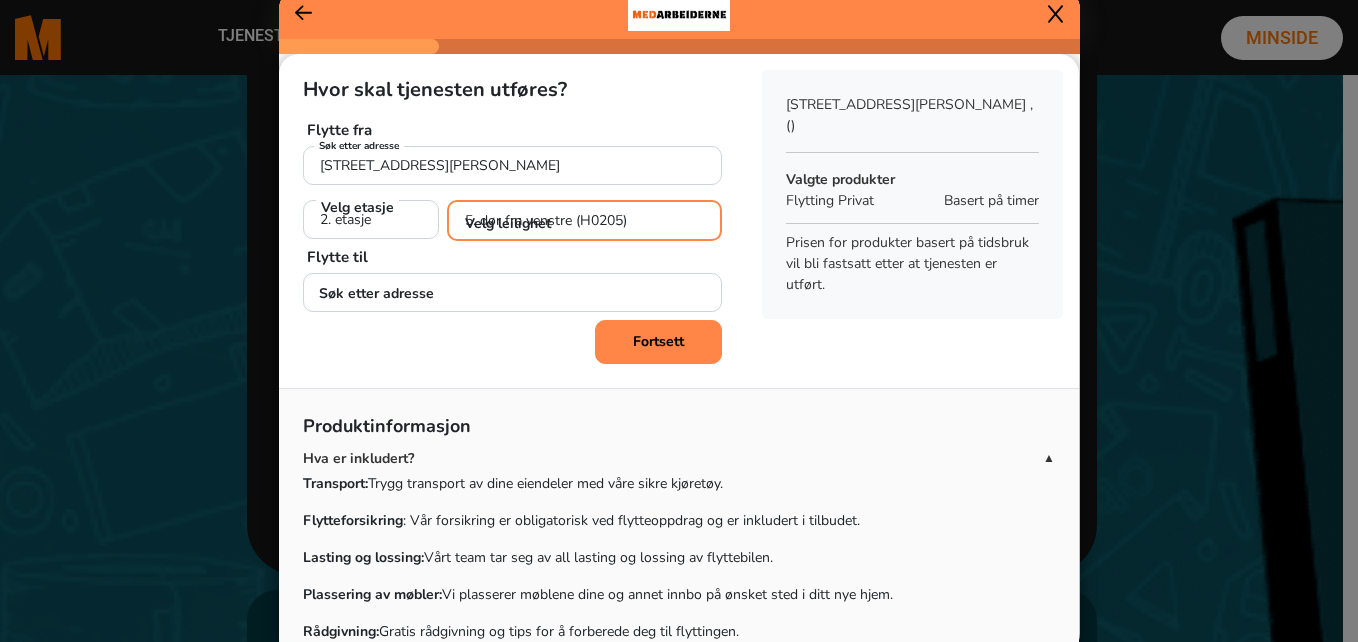 click on "Velg leilighet 1. dør fra venstre (H0201) 2. dør fra venstre (H0202) 3. dør fra venstre (H0203) 4. dør fra venstre (H0204) 5. dør fra venstre (H0205) 6. dør fra venstre (H0206) 7. dør fra venstre (H0207) 8. dør fra venstre (H0208) 9. dør fra venstre (H0209) 10. dør fra venstre (H0210)" at bounding box center [584, 220] 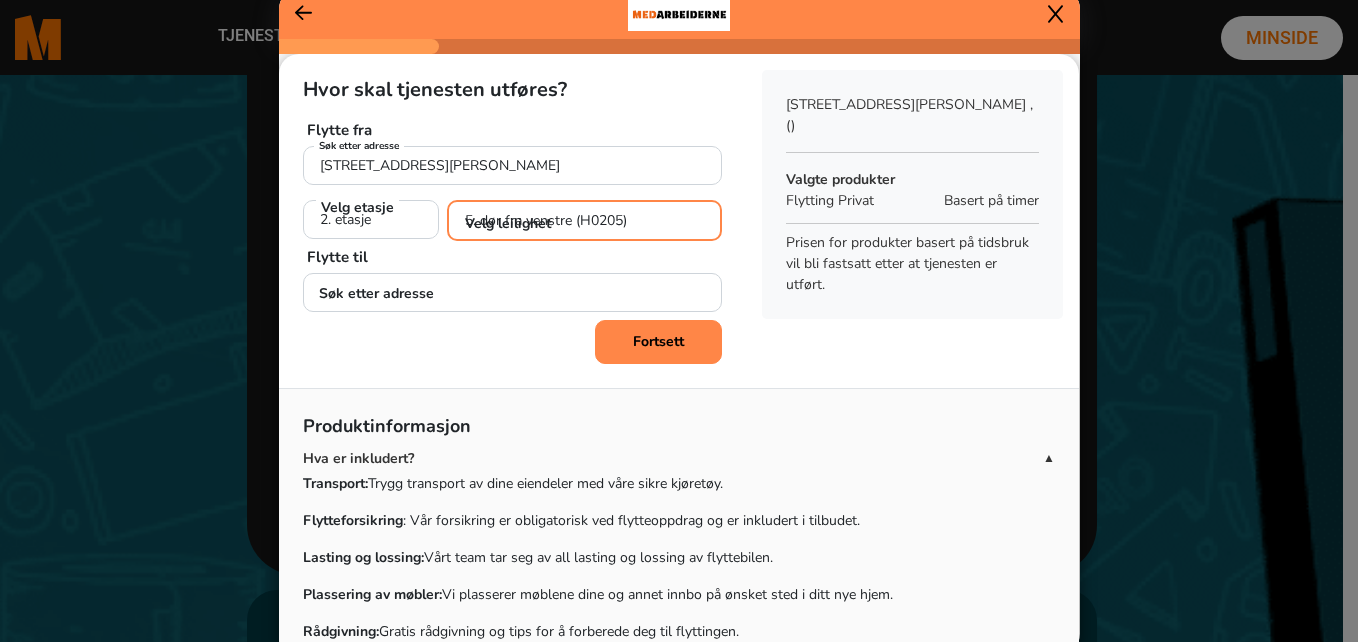 type on "Professor dahls gate 1, 0355 Oslo" 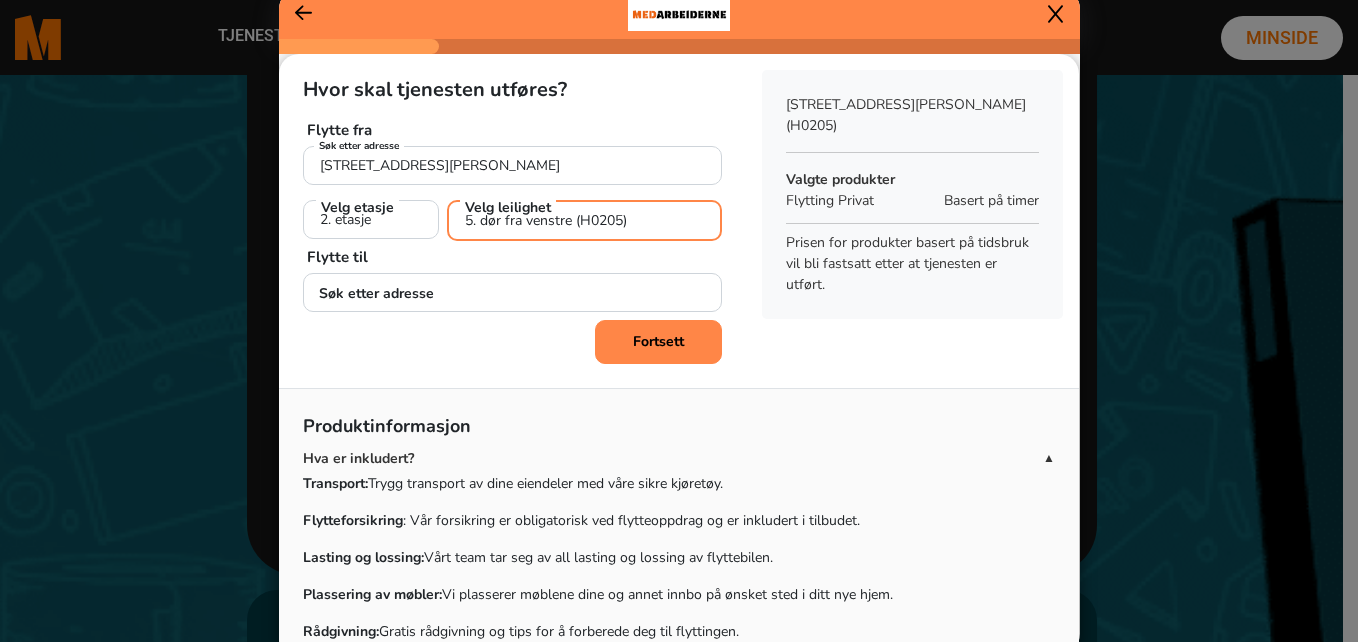 click on "Velg leilighet 1. dør fra venstre (H0201) 2. dør fra venstre (H0202) 3. dør fra venstre (H0203) 4. dør fra venstre (H0204) 5. dør fra venstre (H0205) 6. dør fra venstre (H0206) 7. dør fra venstre (H0207) 8. dør fra venstre (H0208) 9. dør fra venstre (H0209) 10. dør fra venstre (H0210)" at bounding box center (584, 220) 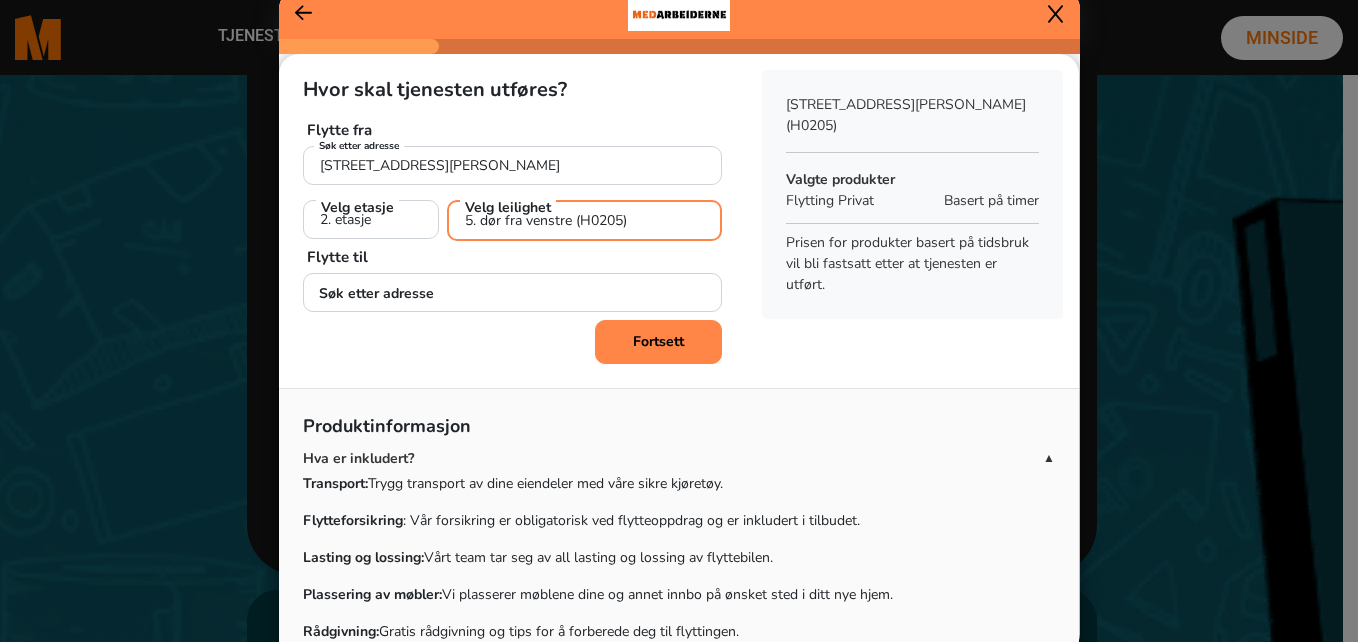 click on "Velg leilighet 1. dør fra venstre (H0201) 2. dør fra venstre (H0202) 3. dør fra venstre (H0203) 4. dør fra venstre (H0204) 5. dør fra venstre (H0205) 6. dør fra venstre (H0206) 7. dør fra venstre (H0207) 8. dør fra venstre (H0208) 9. dør fra venstre (H0209) 10. dør fra venstre (H0210)" at bounding box center [584, 220] 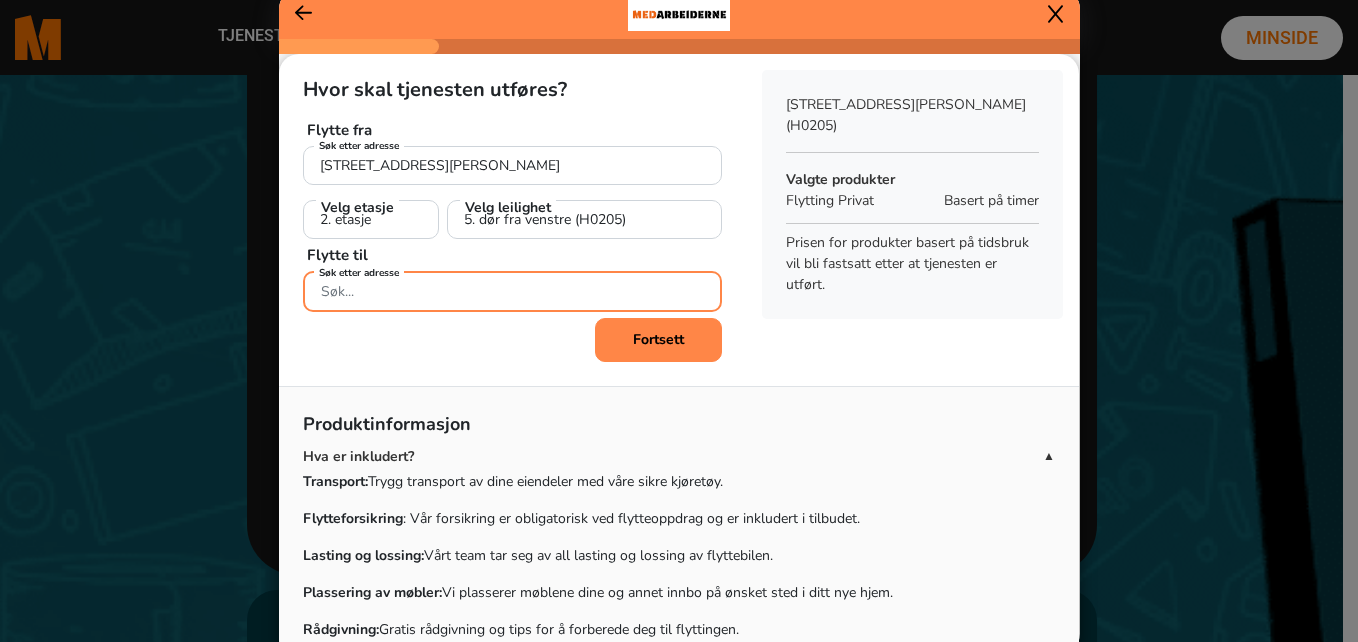 click on "Søk etter adresse" at bounding box center (512, 291) 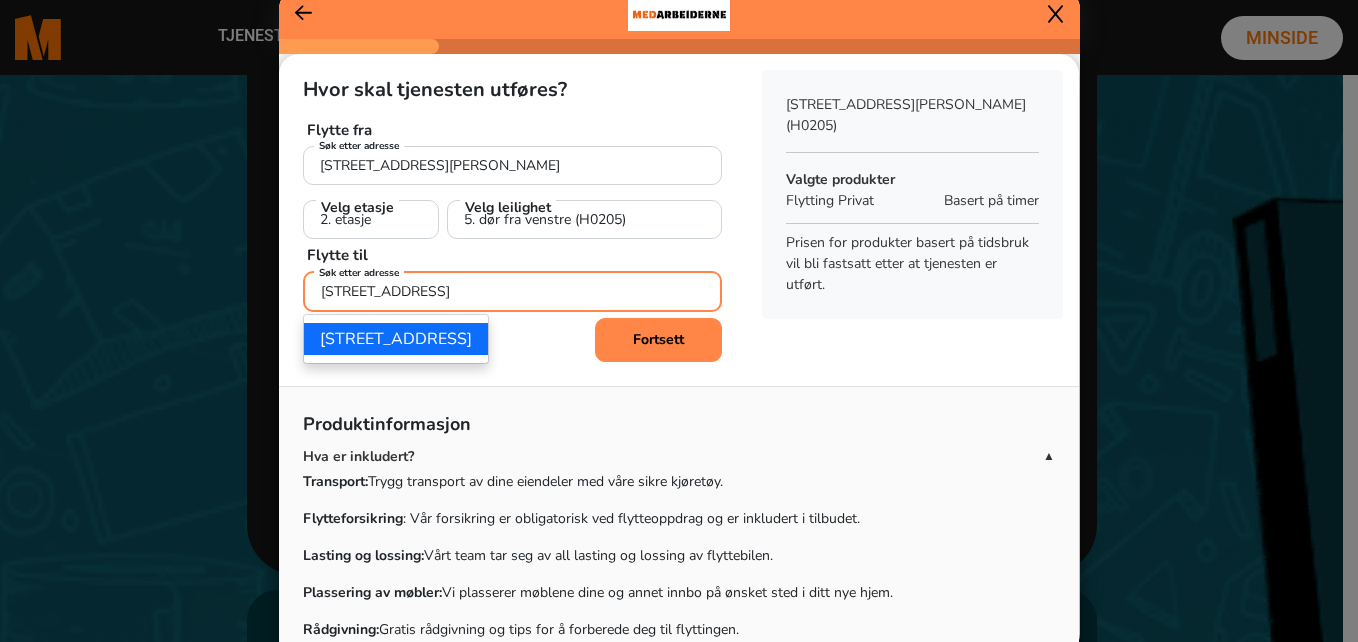 type on "Borgenveien 1 Oslo" 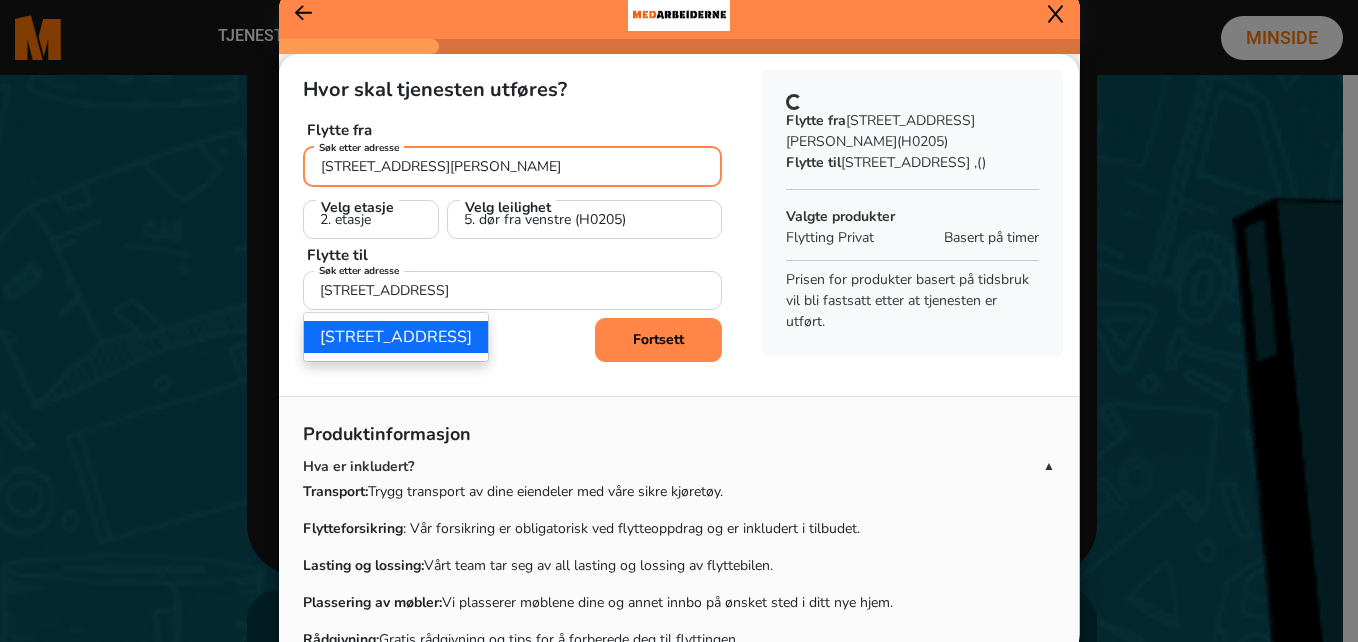 click on "Professor dahls gate 1, 0355 Oslo" at bounding box center (512, 166) 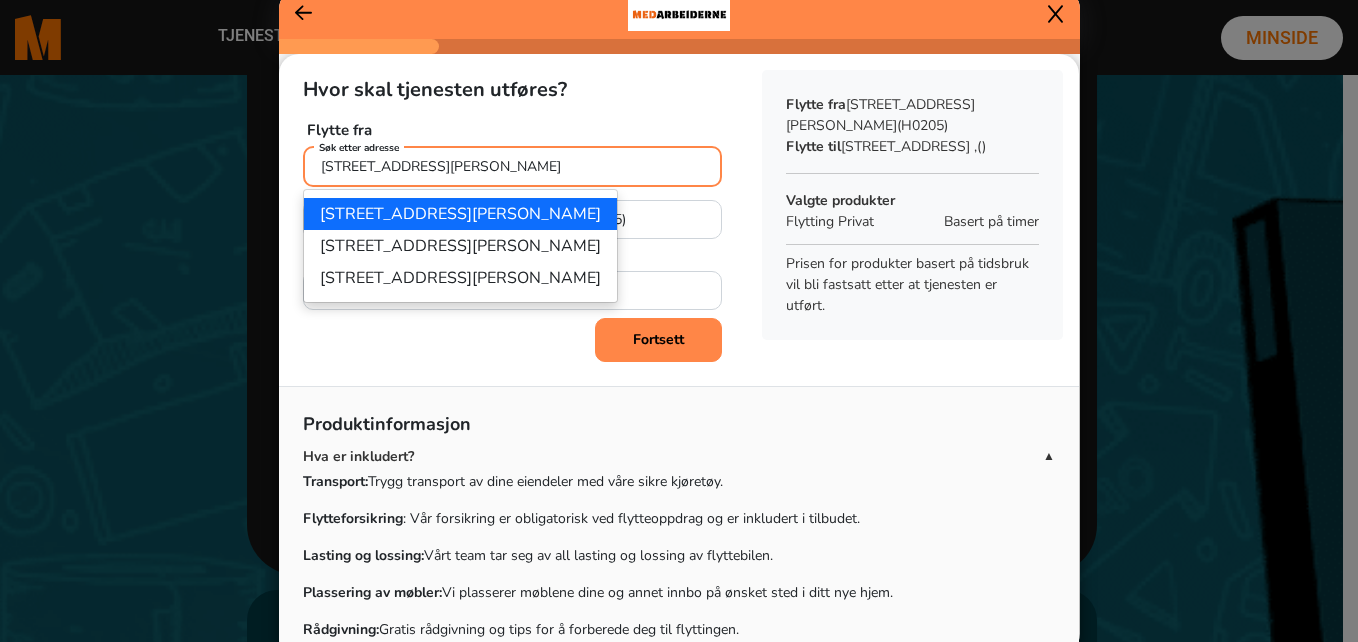 click on "Professor dahls gate 18, 0353 Oslo" at bounding box center [460, 214] 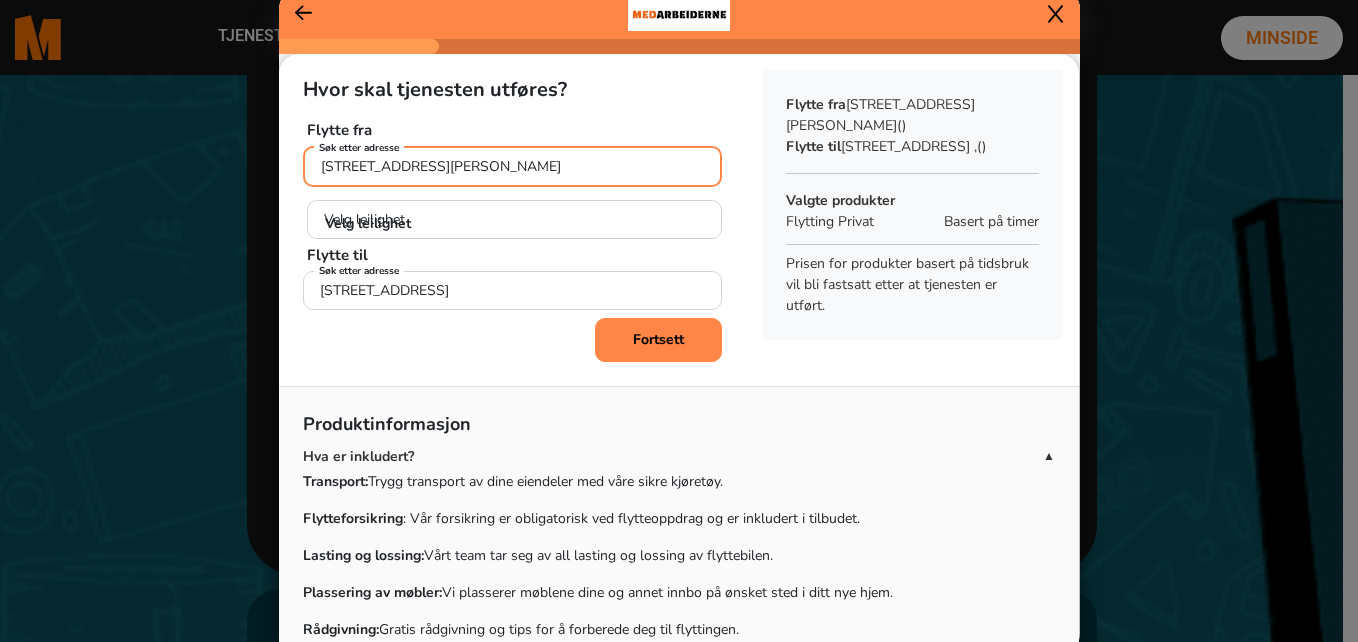type on "Professor dahls gate 18, 0353 Oslo" 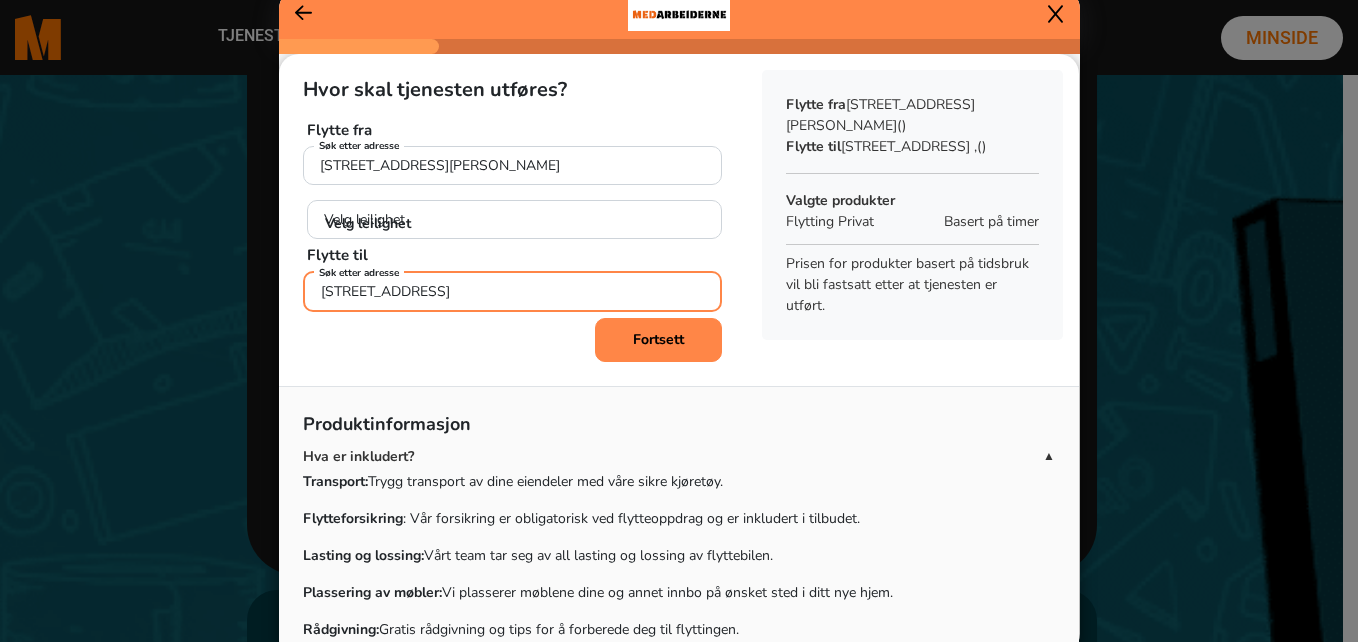 drag, startPoint x: 487, startPoint y: 303, endPoint x: 412, endPoint y: 300, distance: 75.059975 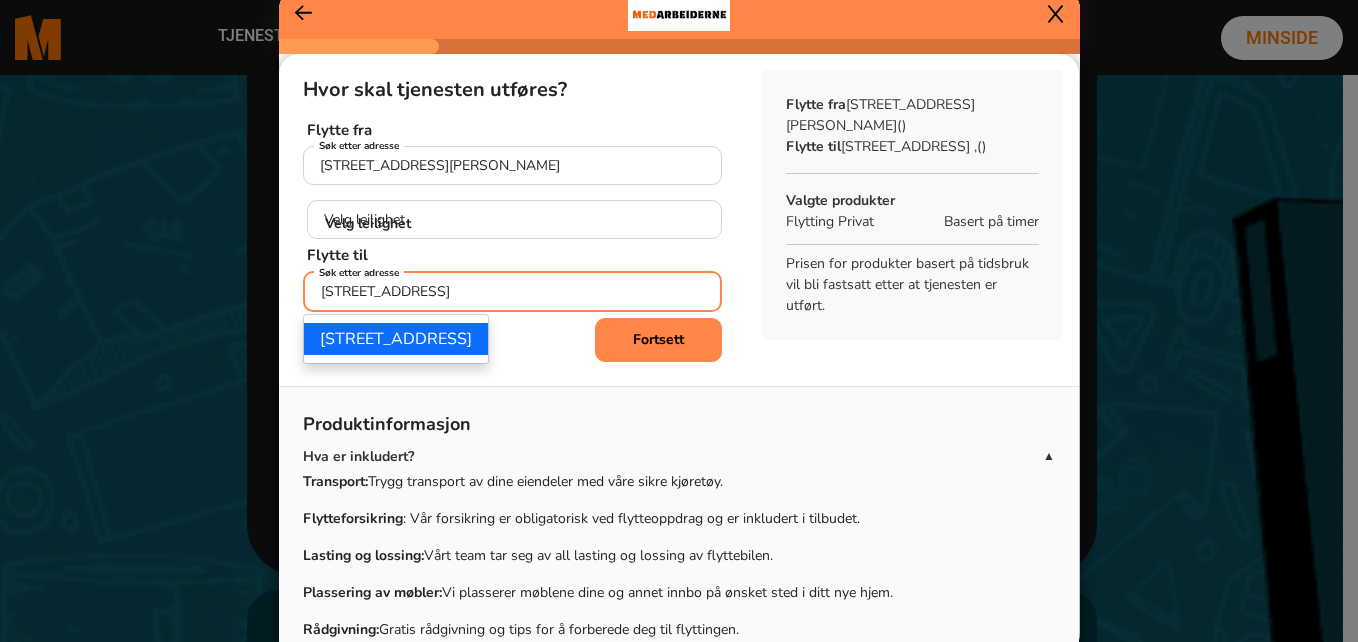 click on "Borgenveien 1, 0370 Oslo" at bounding box center (396, 339) 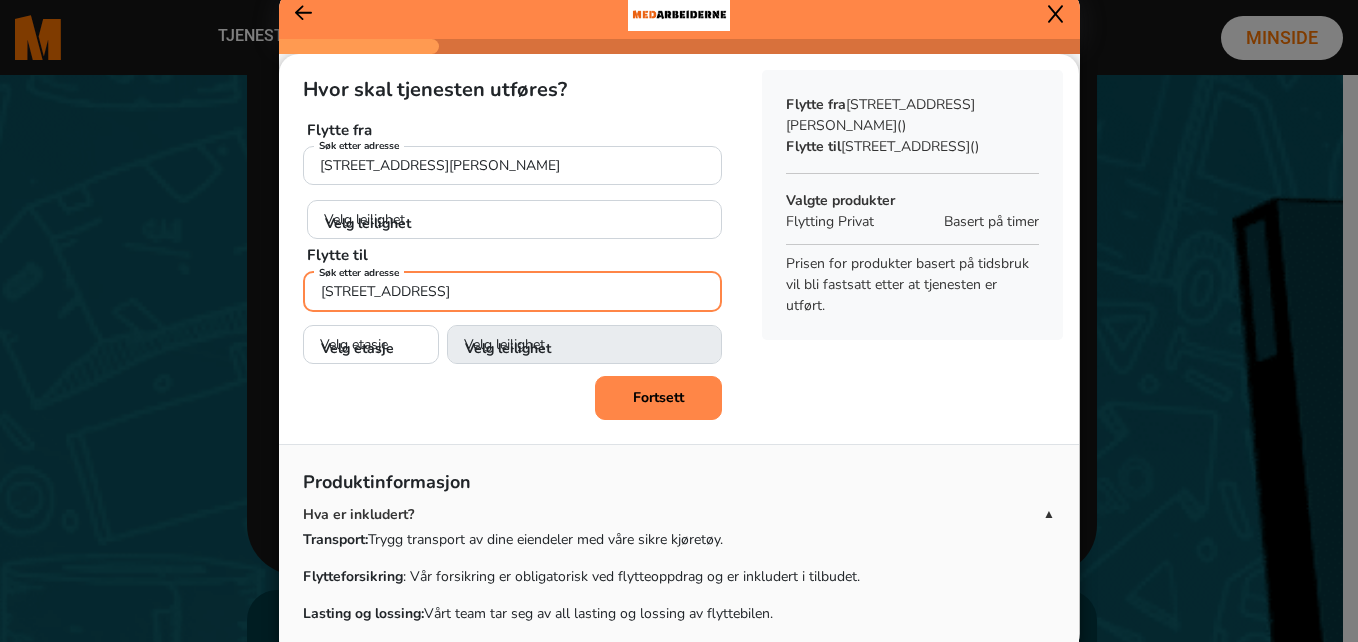 type on "Borgenveien 1, 0370 Oslo" 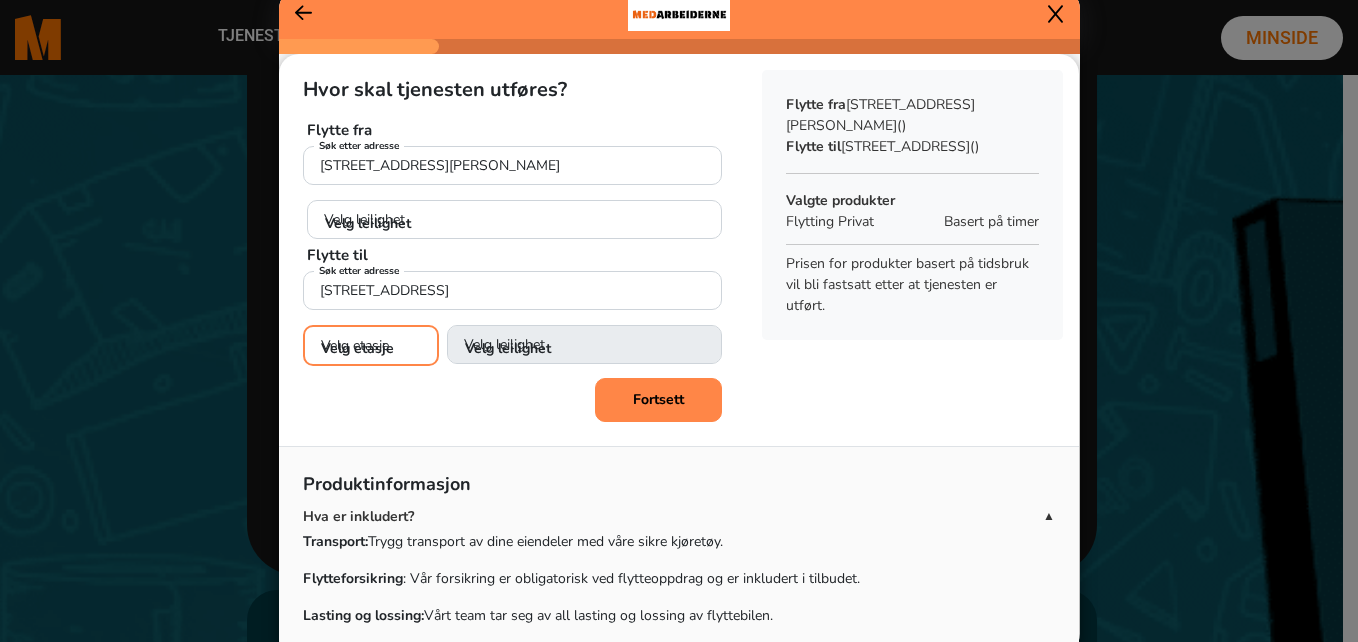 click on "Velg etasje 1. etasje 2. etasje 3. etasje 4. etasje 5. etasje 6. etasje" at bounding box center [371, 345] 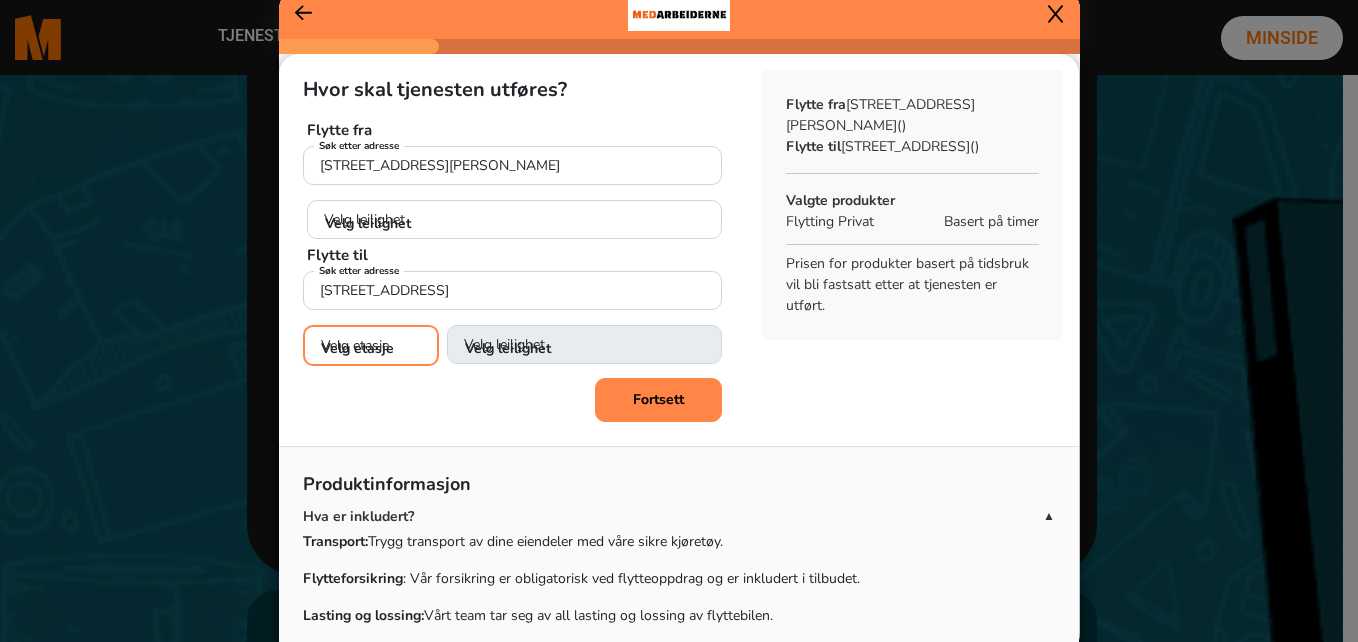 select on "02" 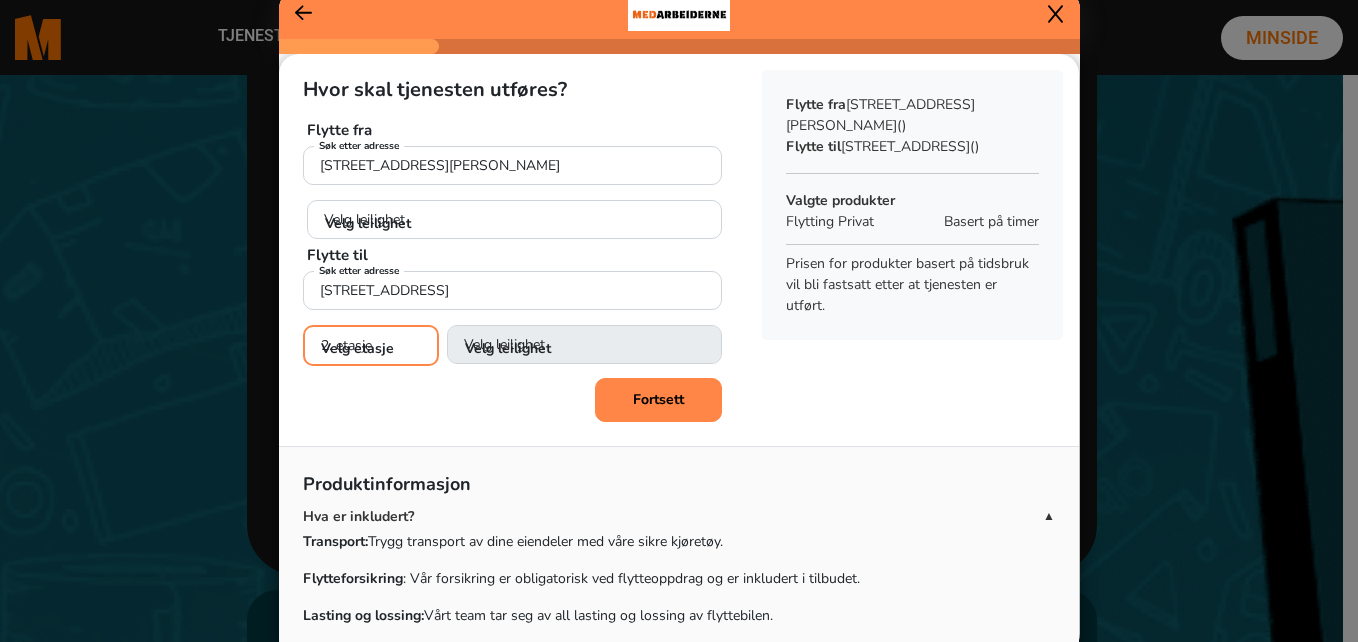 click on "Velg etasje 1. etasje 2. etasje 3. etasje 4. etasje 5. etasje 6. etasje" at bounding box center [371, 345] 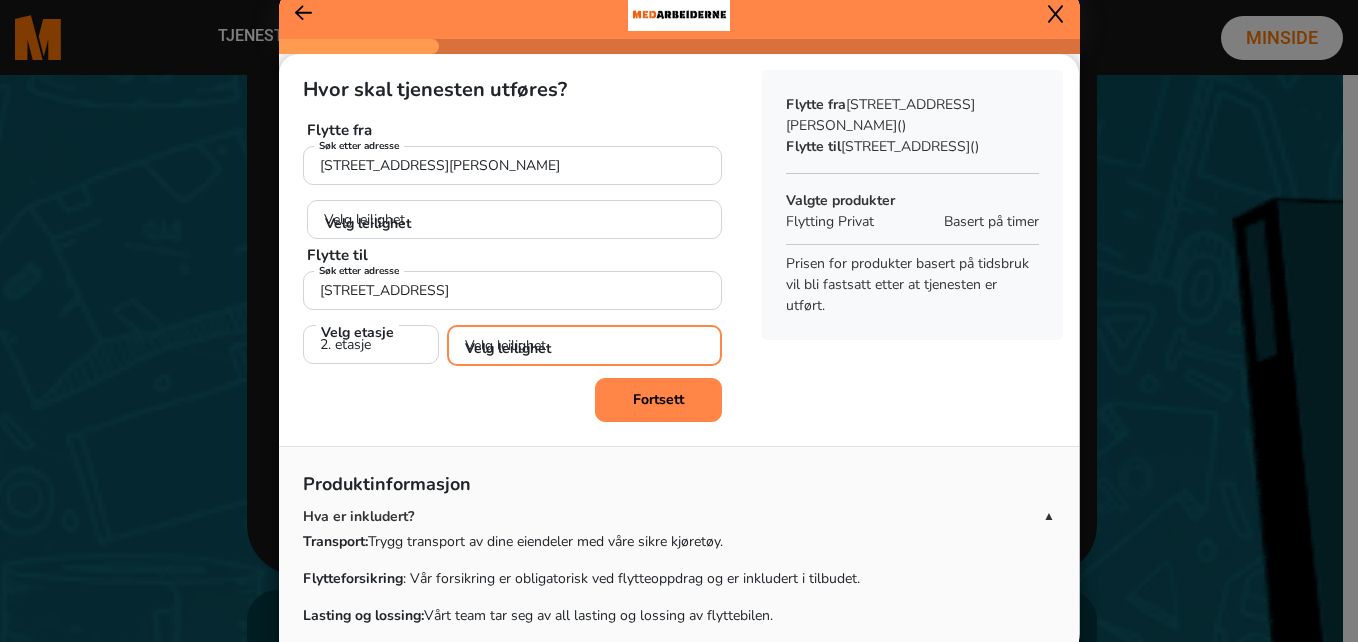 click on "Velg leilighet 1. dør fra venstre (H0201) 2. dør fra venstre (H0202) 3. dør fra venstre (H0203) 4. dør fra venstre (H0204) 5. dør fra venstre (H0205) 6. dør fra venstre (H0206) 7. dør fra venstre (H0207) 8. dør fra venstre (H0208) 9. dør fra venstre (H0209)" at bounding box center (584, 345) 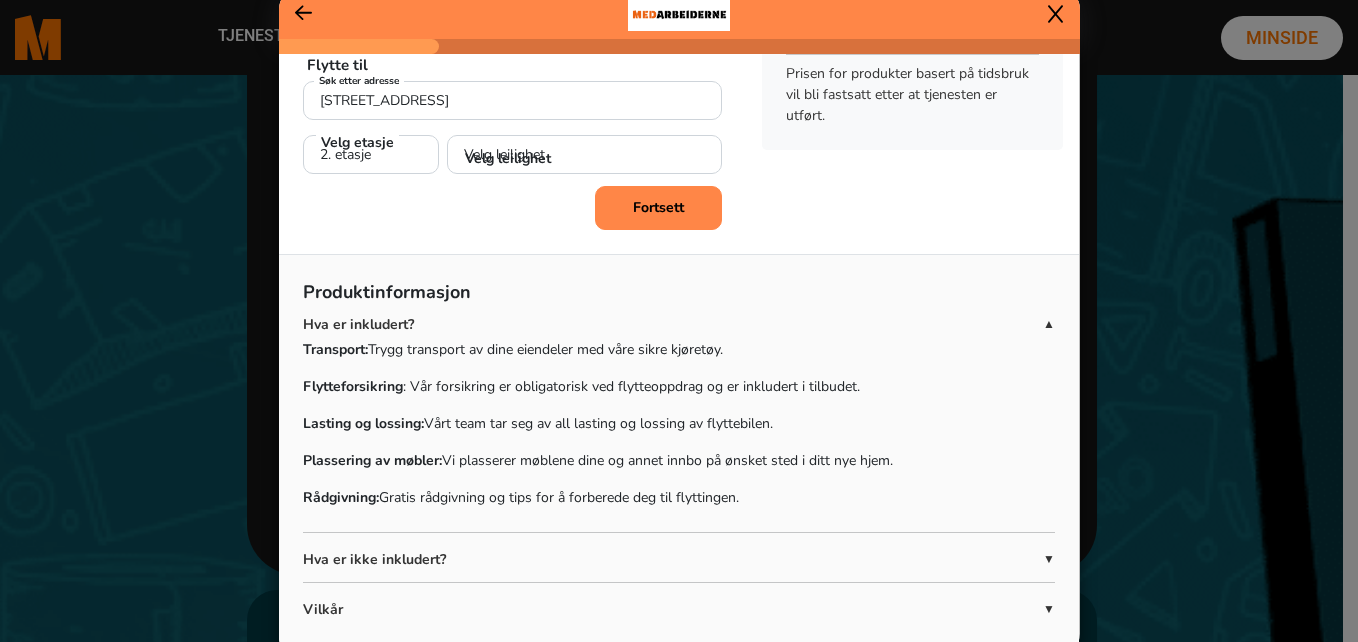 scroll, scrollTop: 208, scrollLeft: 0, axis: vertical 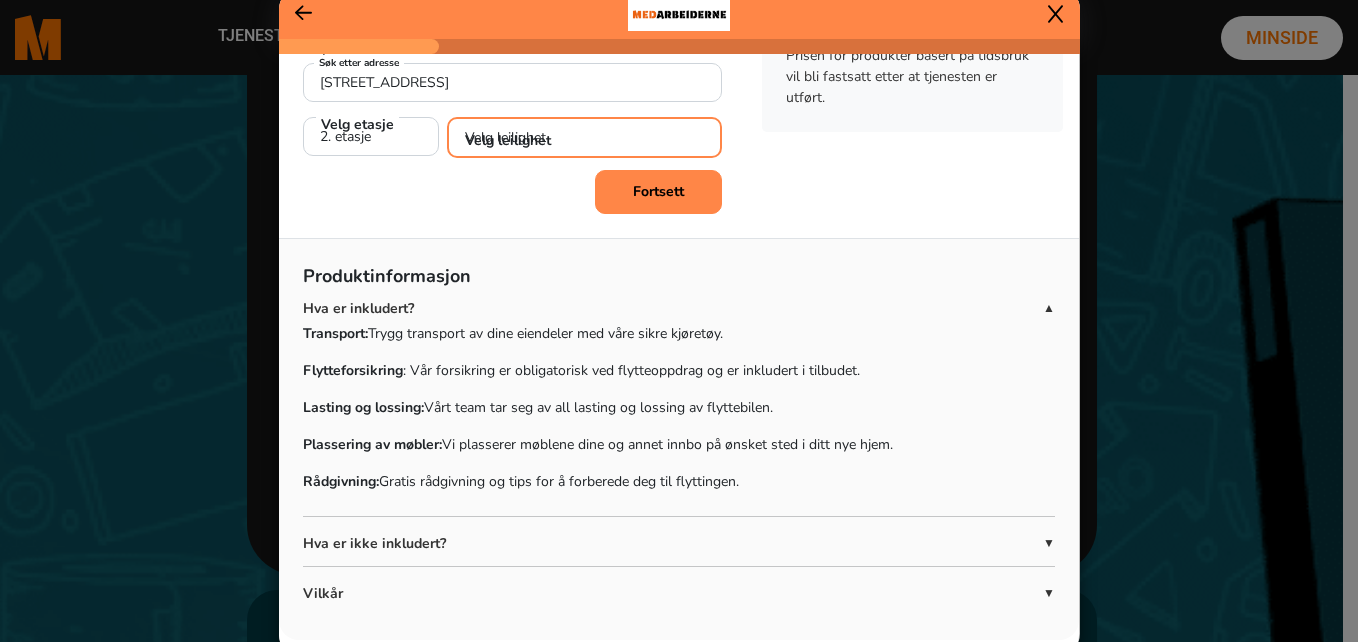 click on "Velg leilighet 1. dør fra venstre (H0201) 2. dør fra venstre (H0202) 3. dør fra venstre (H0203) 4. dør fra venstre (H0204) 5. dør fra venstre (H0205) 6. dør fra venstre (H0206) 7. dør fra venstre (H0207) 8. dør fra venstre (H0208) 9. dør fra venstre (H0209)" at bounding box center (584, 137) 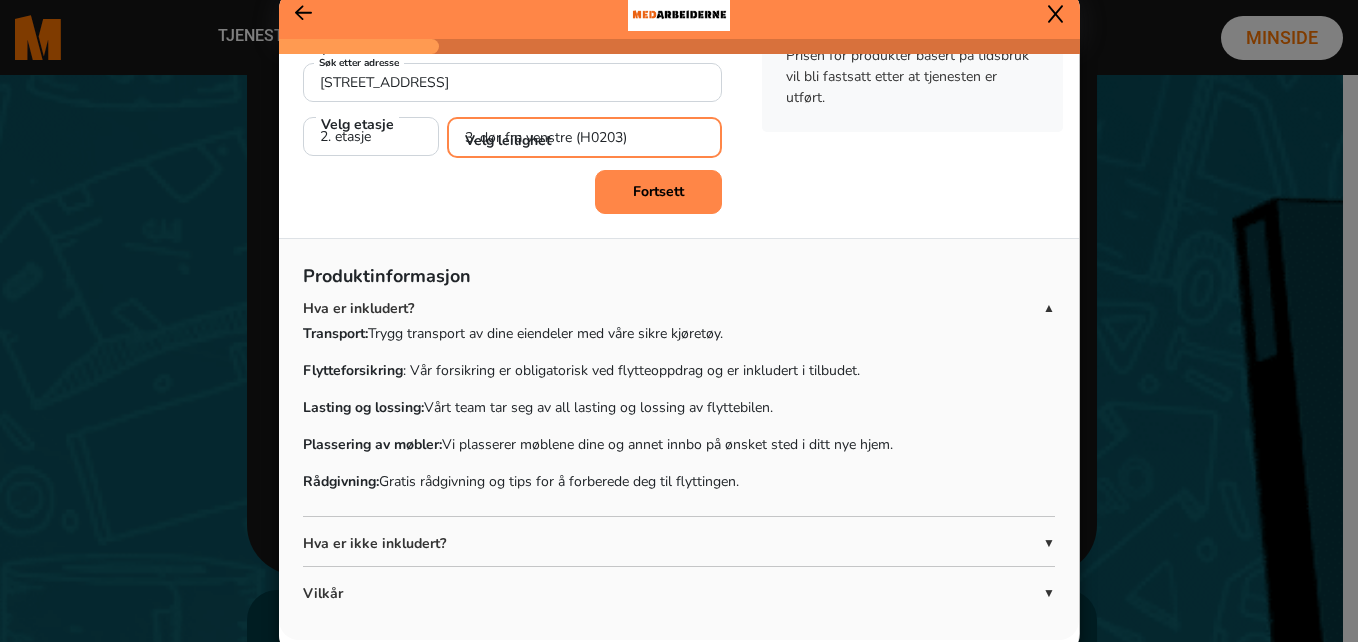 click on "Velg leilighet 1. dør fra venstre (H0201) 2. dør fra venstre (H0202) 3. dør fra venstre (H0203) 4. dør fra venstre (H0204) 5. dør fra venstre (H0205) 6. dør fra venstre (H0206) 7. dør fra venstre (H0207) 8. dør fra venstre (H0208) 9. dør fra venstre (H0209)" at bounding box center (584, 137) 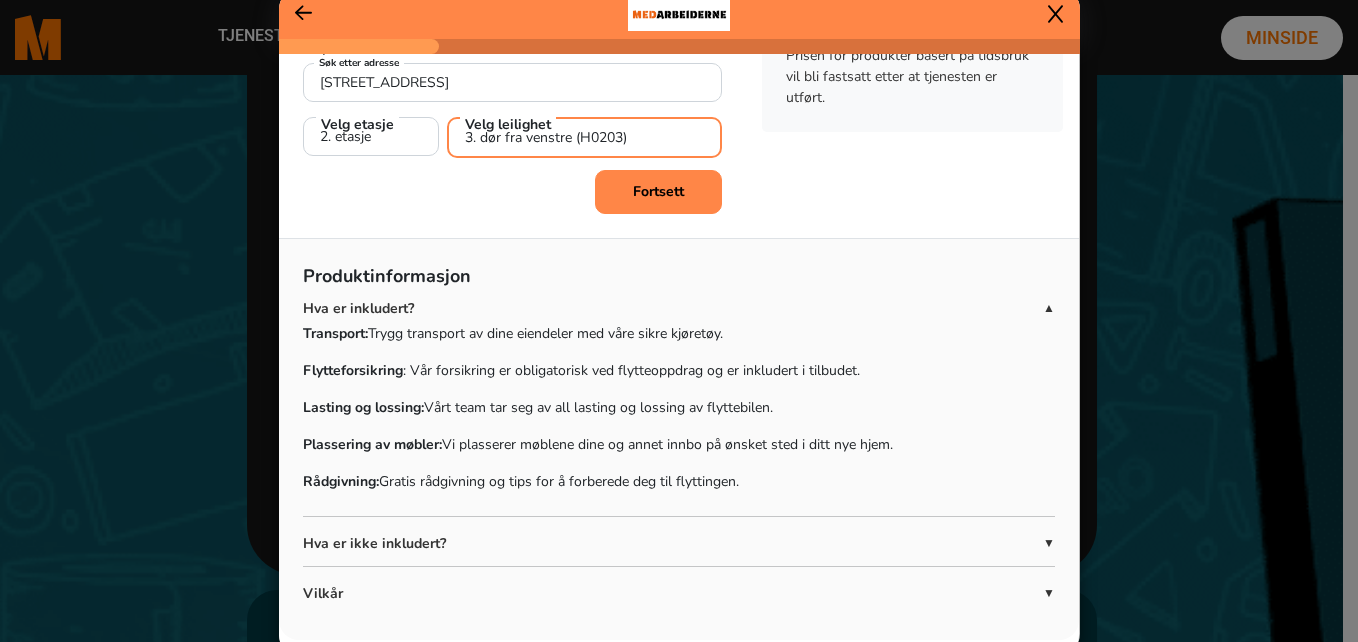 click on "Velg leilighet 1. dør fra venstre (H0201) 2. dør fra venstre (H0202) 3. dør fra venstre (H0203) 4. dør fra venstre (H0204) 5. dør fra venstre (H0205) 6. dør fra venstre (H0206) 7. dør fra venstre (H0207) 8. dør fra venstre (H0208) 9. dør fra venstre (H0209)" at bounding box center (584, 137) 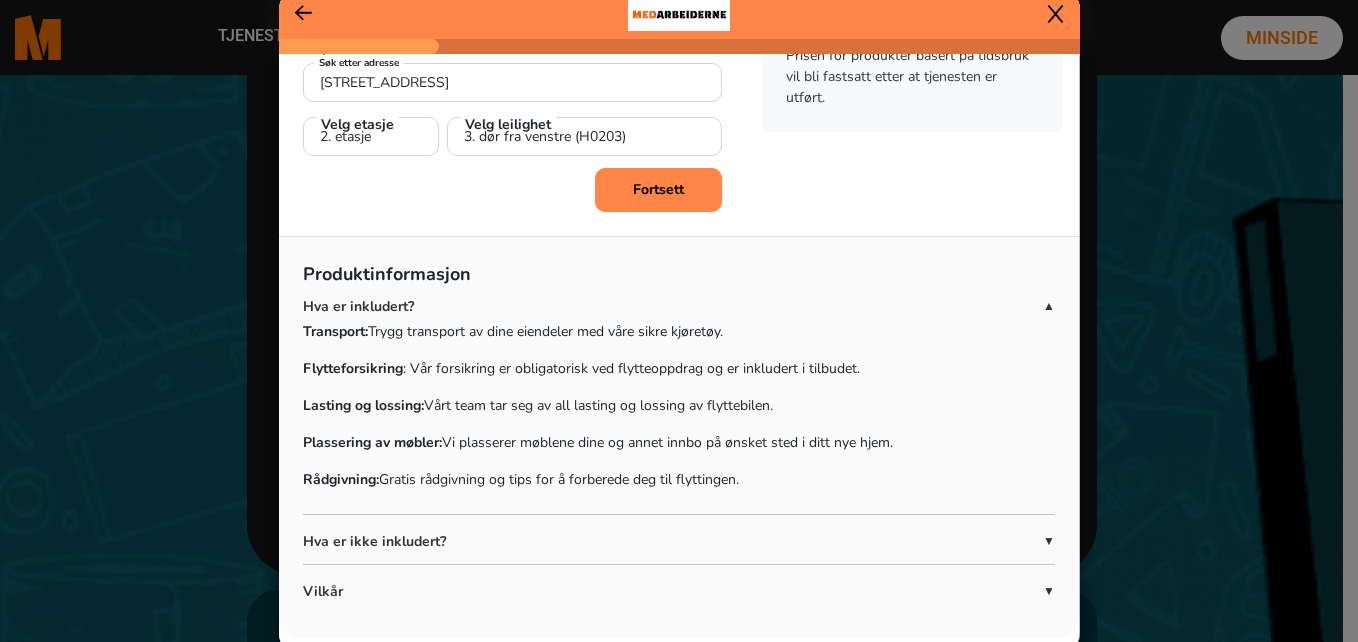 click on "Hvor skal tjenesten utføres? Flytte fra Professor dahls gate 18, 0353 Oslo  Søk etter adresse   Velg leilighet  Velg leilighet H0101 H0102 H0103 H0104 H0105 H0201 H0401 K0101 K0102 K0103 U0101  + Legg til ny adresse  Flytte til Borgenveien 1, 0370 Oslo  Søk etter adresse   Velg etasje  Velg etasje 1. etasje 2. etasje 3. etasje 4. etasje 5. etasje 6. etasje  Velg leilighet  Velg leilighet 1. dør fra venstre (H0201) 2. dør fra venstre (H0202) 3. dør fra venstre (H0203) 4. dør fra venstre (H0204) 5. dør fra venstre (H0205) 6. dør fra venstre (H0206) 7. dør fra venstre (H0207) 8. dør fra venstre (H0208) 9. dør fra venstre (H0209)  + Legg til ny adresse  Fortsett Sammendrag Flytte fra  Professor Dahls gate 18, 0353 Oslo  () Flytte til  Borgenveien 1, 0370 Oslo  Valgte produkter  Flytting Privat  Basert på timer  Prisen for produkter basert på tidsbruk vil bli fastsatt etter at tjenesten er utført." 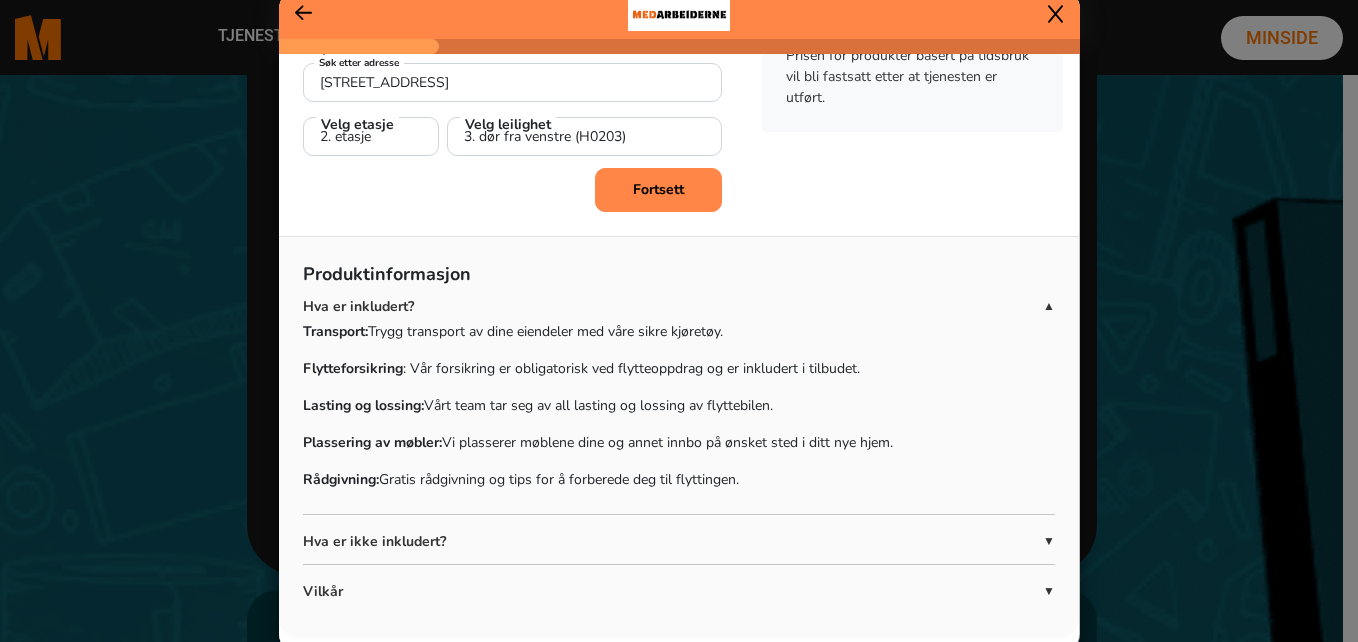 scroll, scrollTop: 0, scrollLeft: 0, axis: both 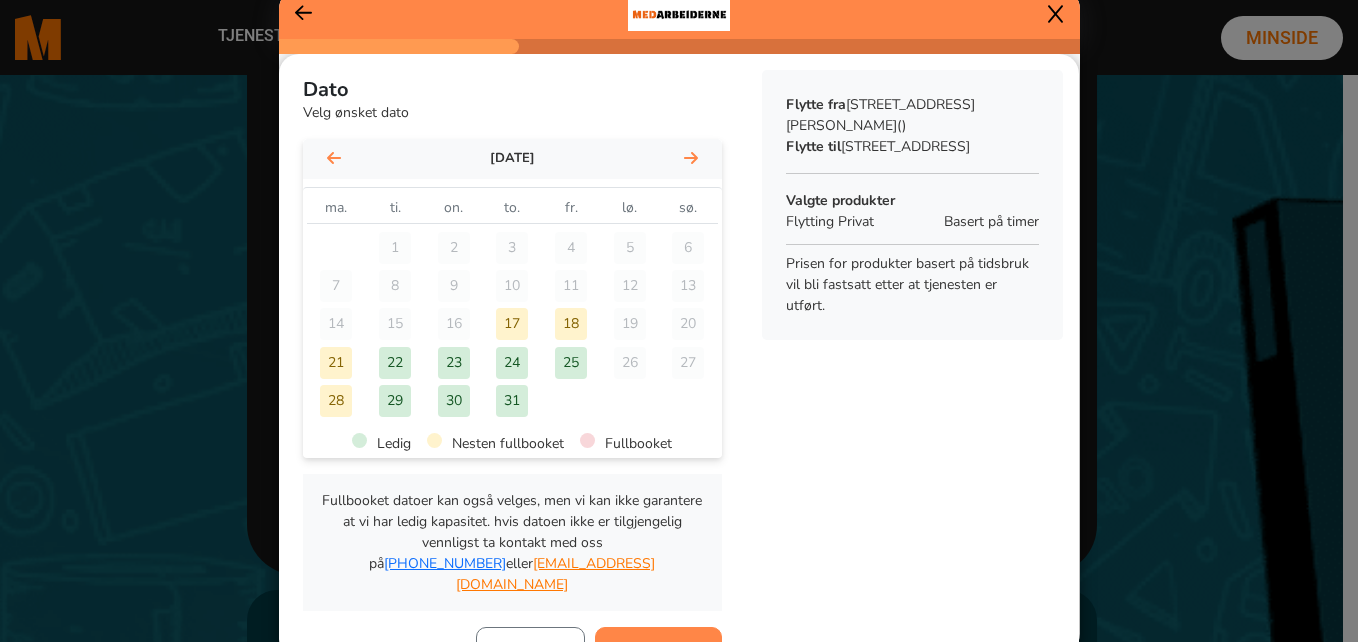 click 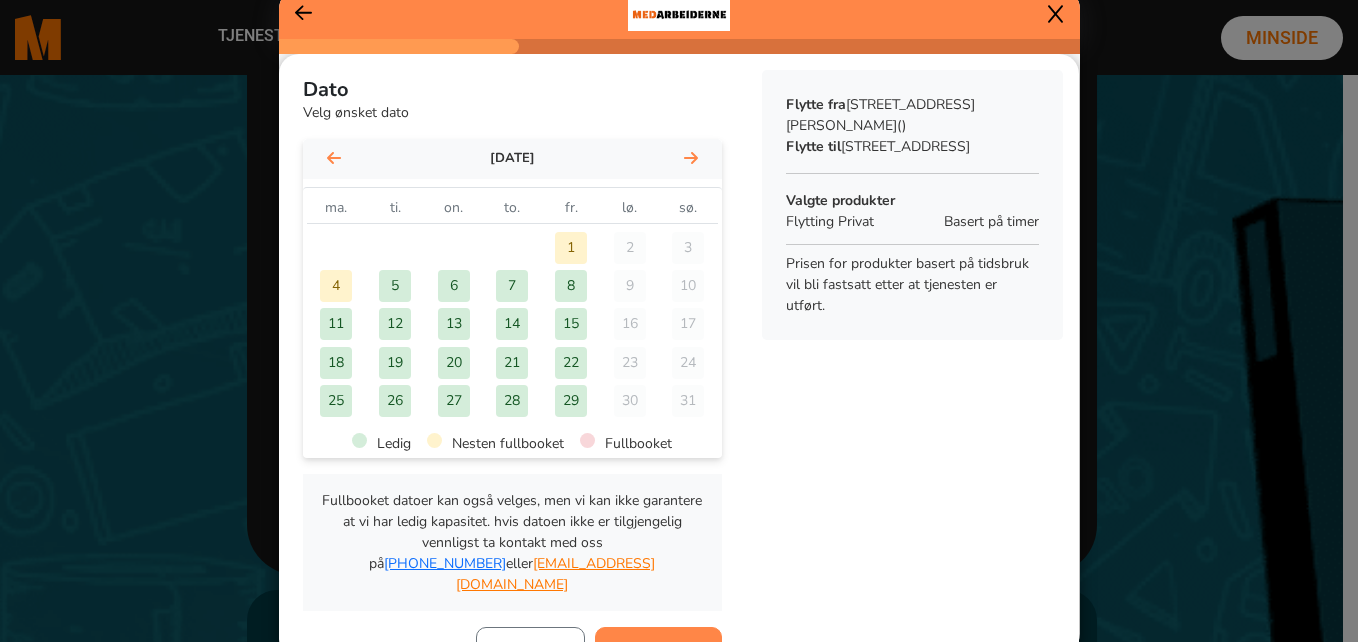 click on "1" 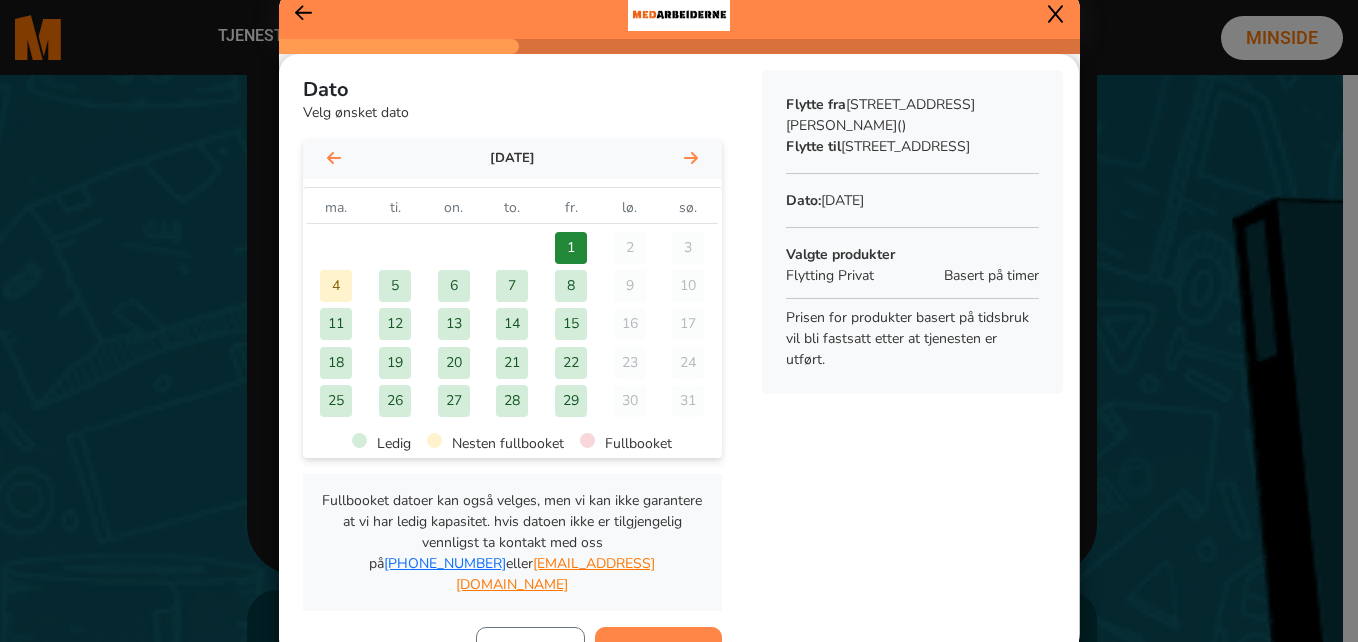 click on "Fortsett" at bounding box center (658, 649) 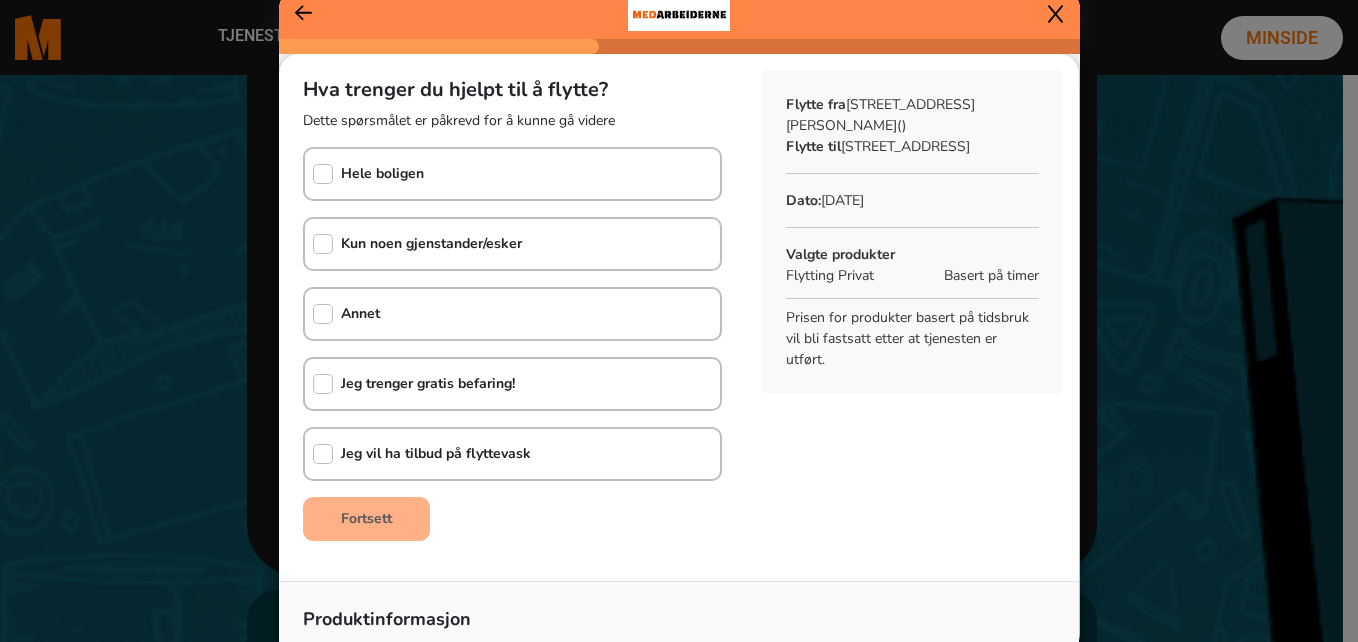 click on "Hele boligen" 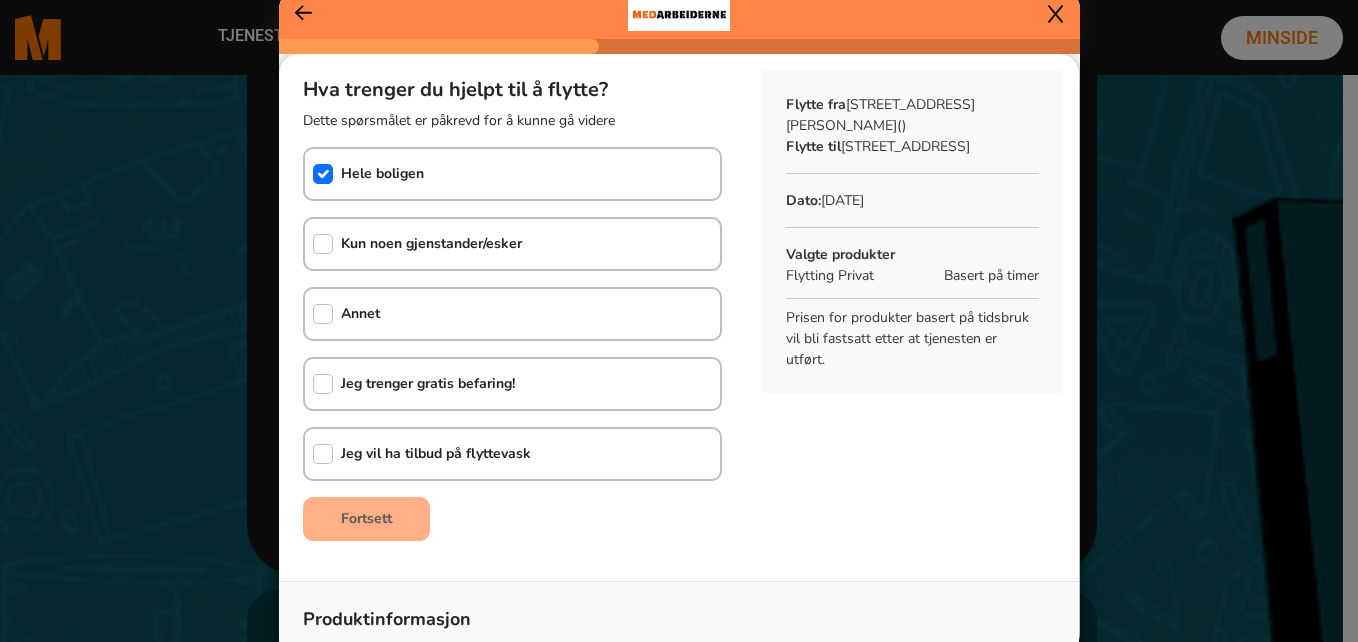 checkbox on "true" 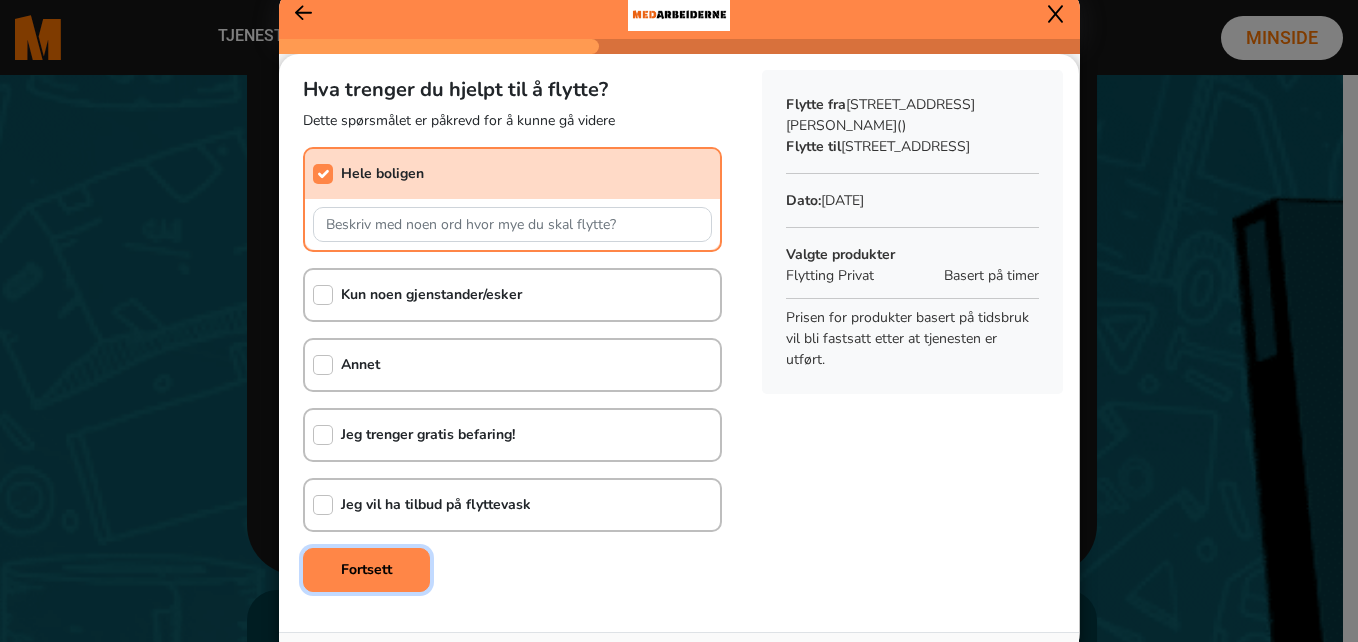 click on "Fortsett" 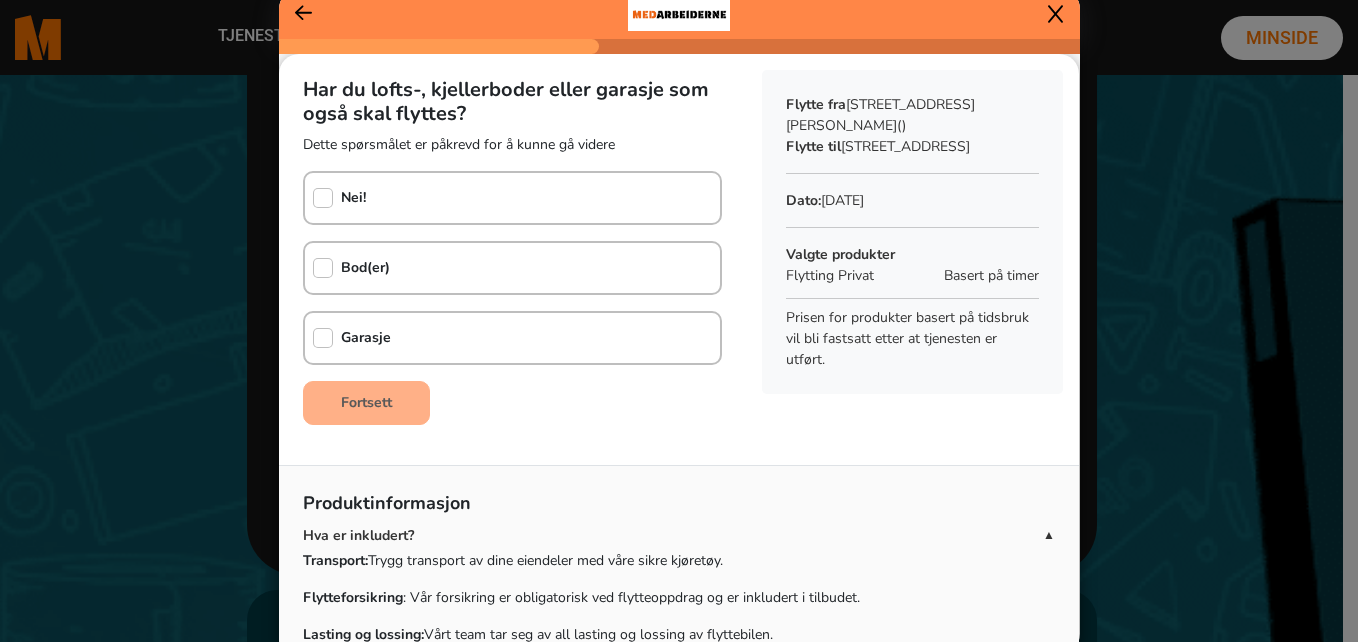 click 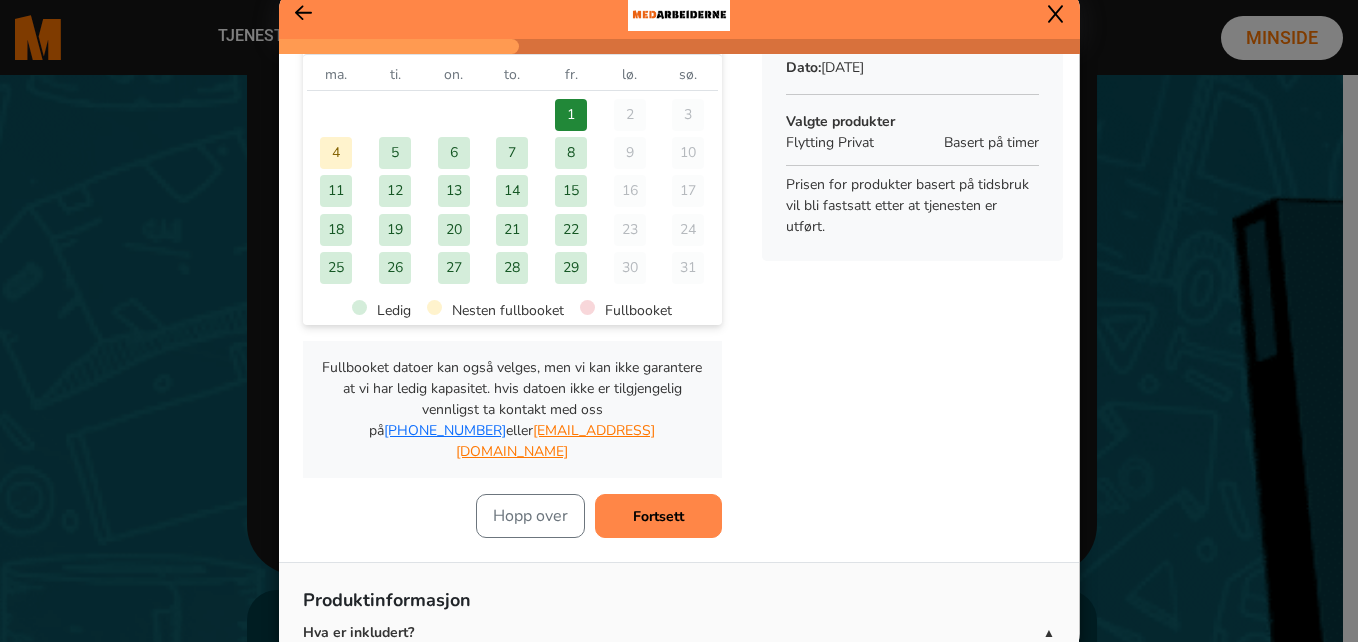 scroll, scrollTop: 173, scrollLeft: 0, axis: vertical 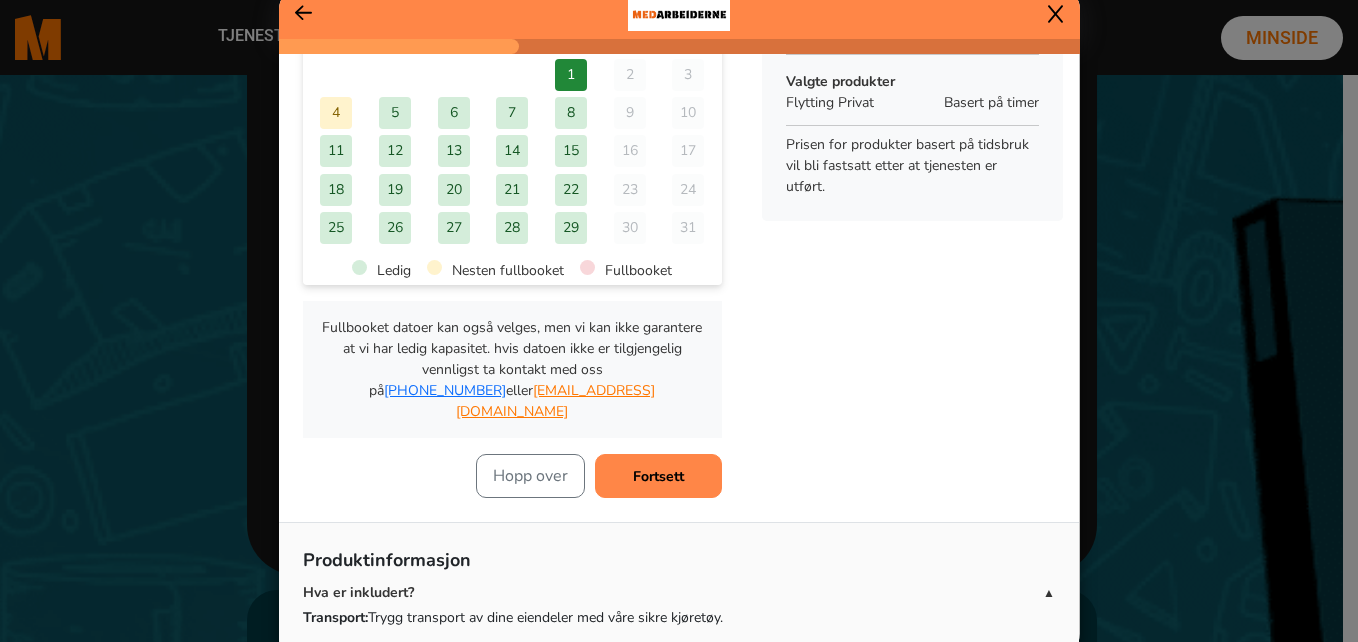 click on "Fortsett" at bounding box center [658, 476] 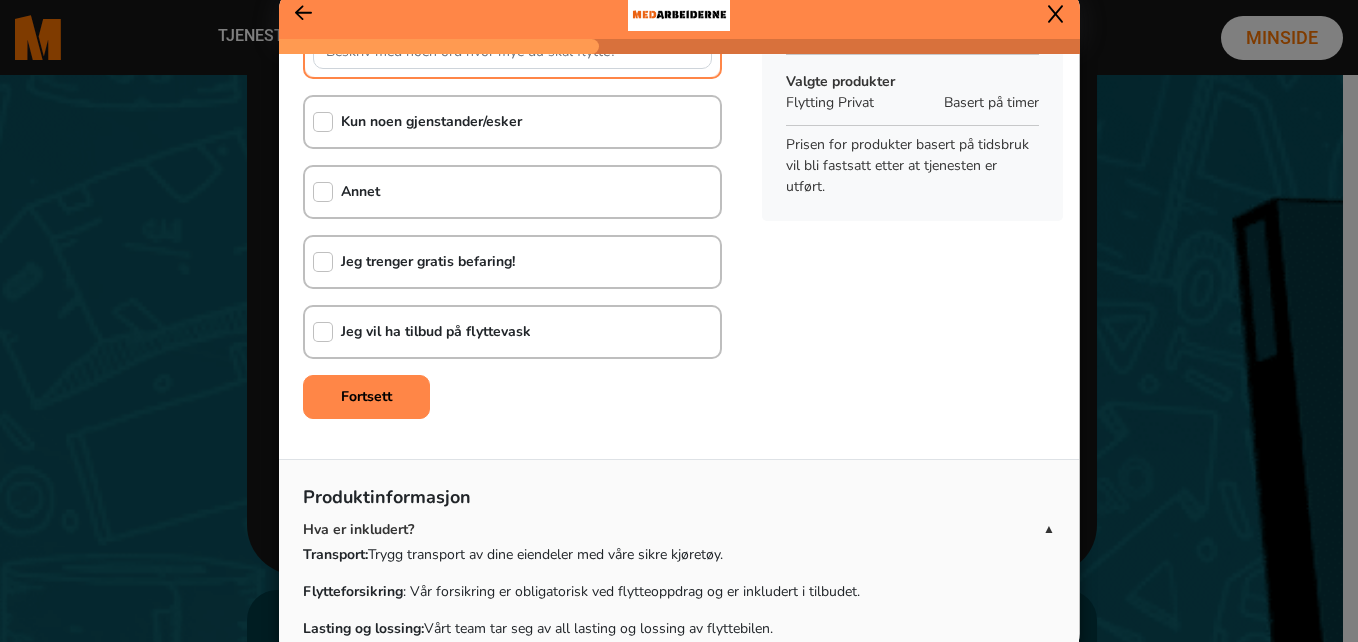 scroll, scrollTop: 174, scrollLeft: 0, axis: vertical 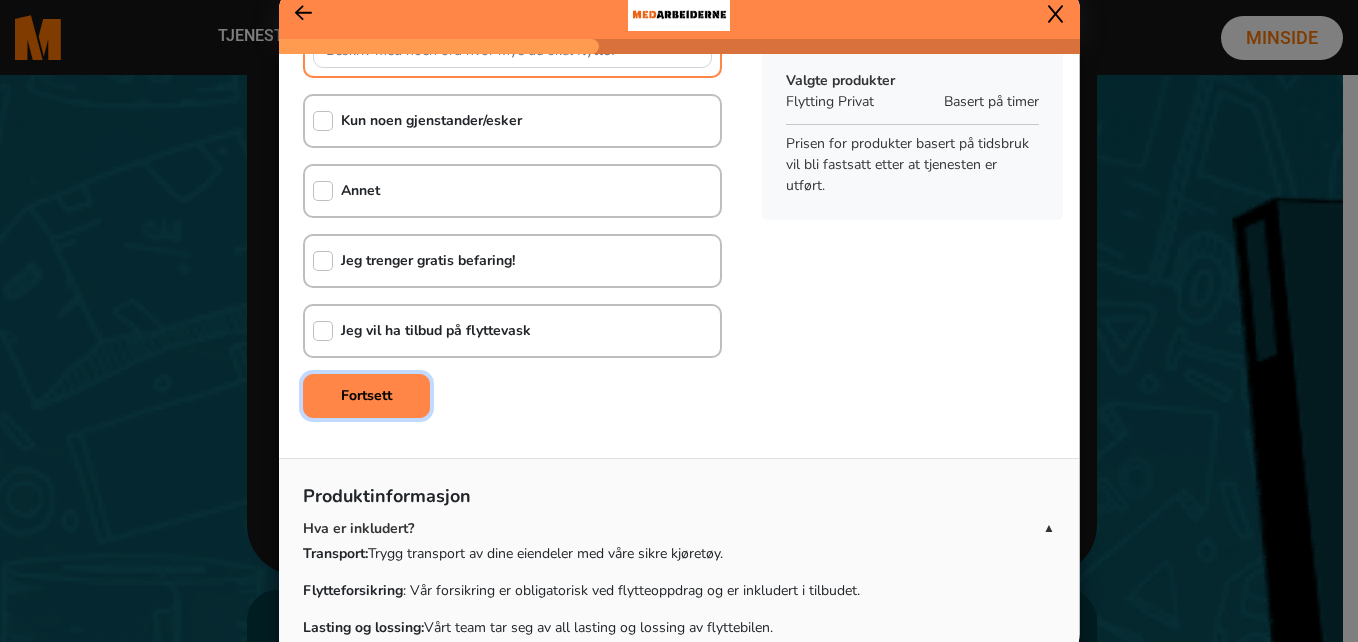 click on "Fortsett" 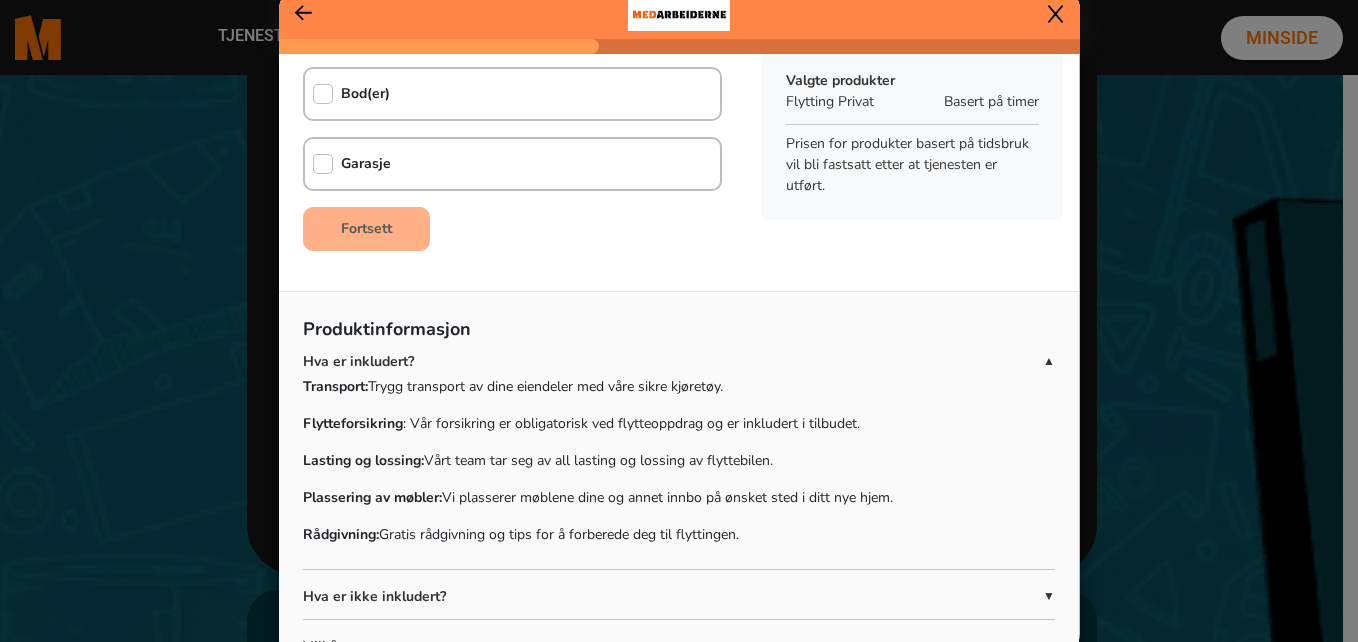scroll, scrollTop: 7, scrollLeft: 0, axis: vertical 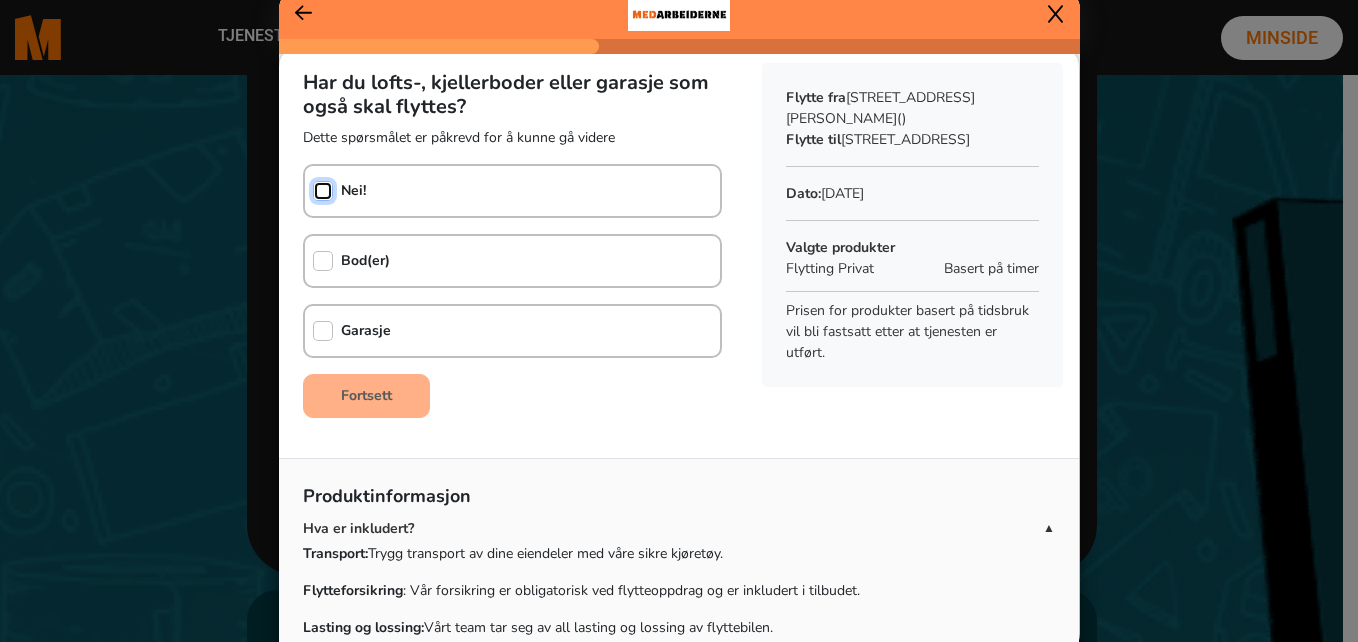 click 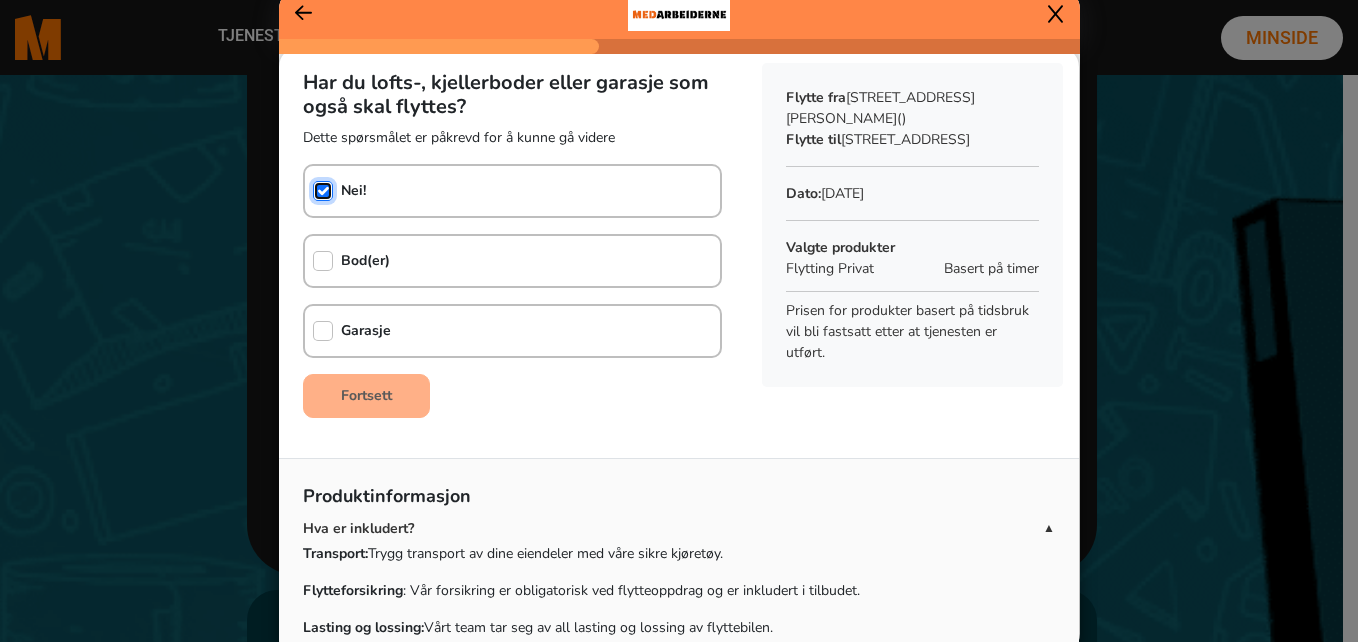 checkbox on "true" 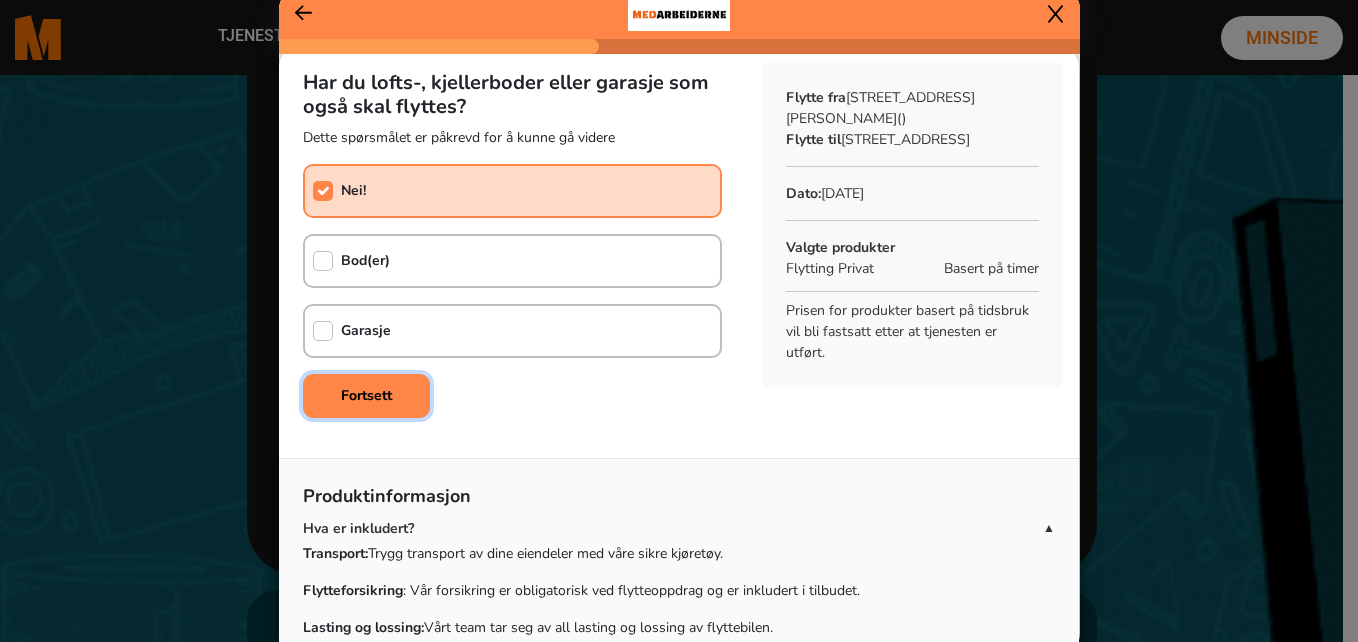 click on "Fortsett" 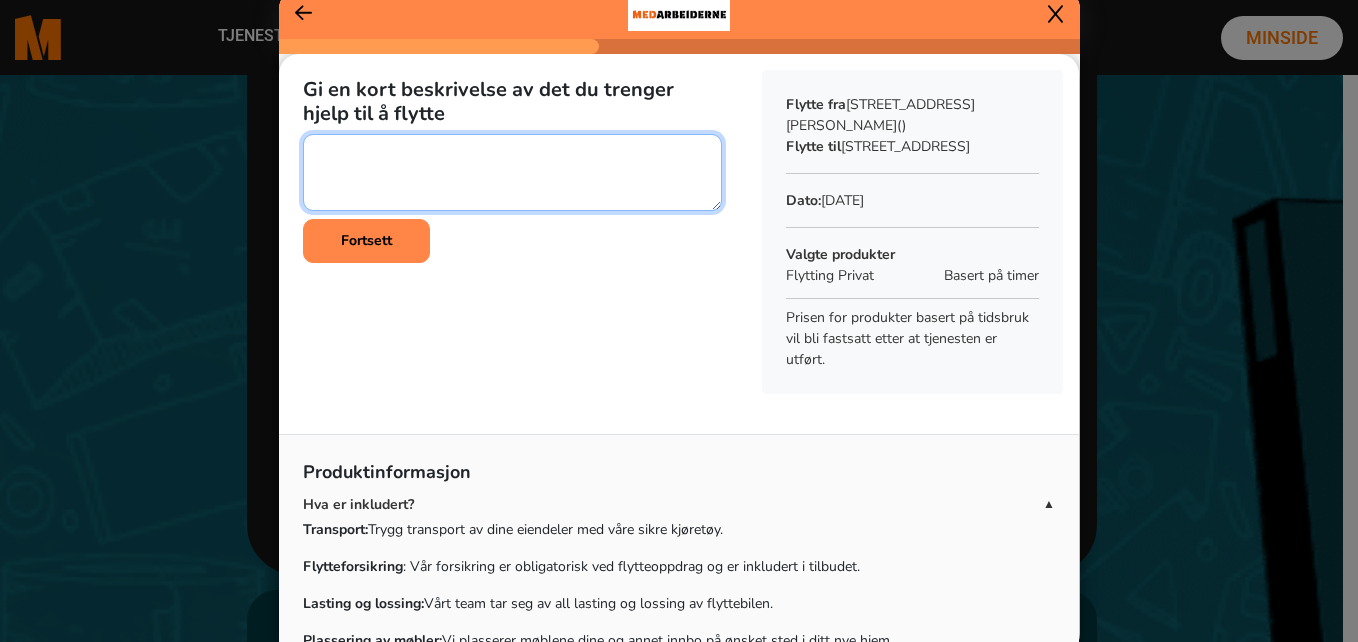click 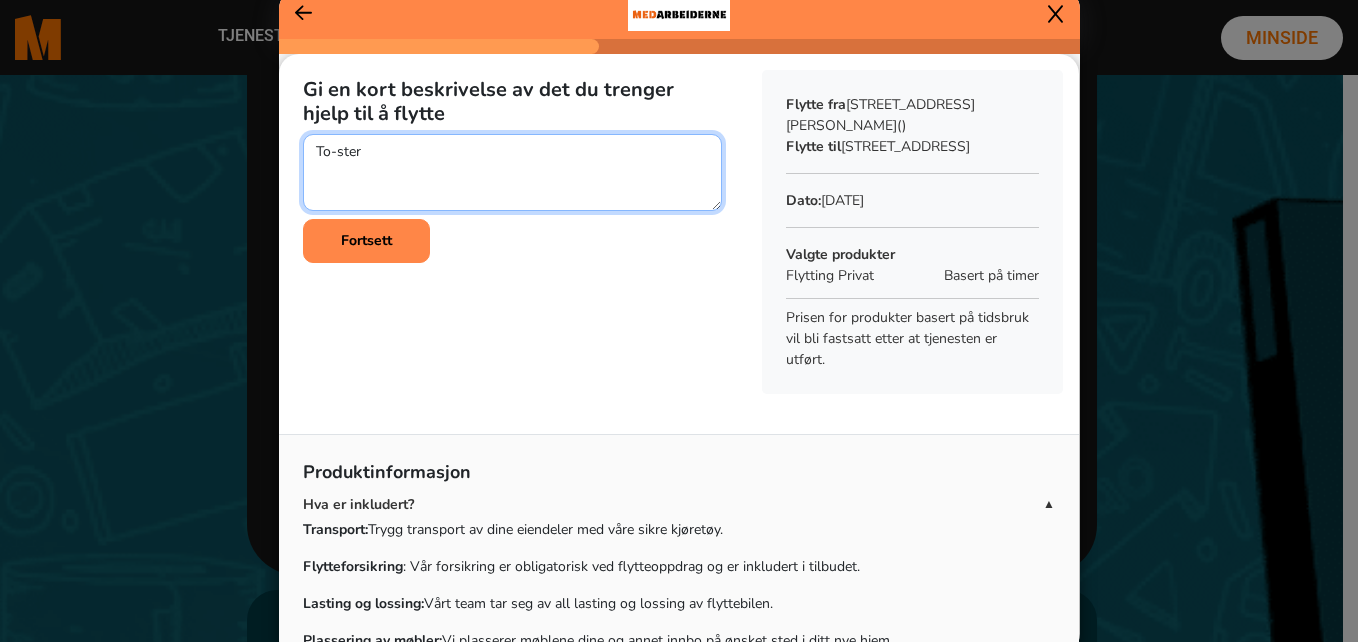 click 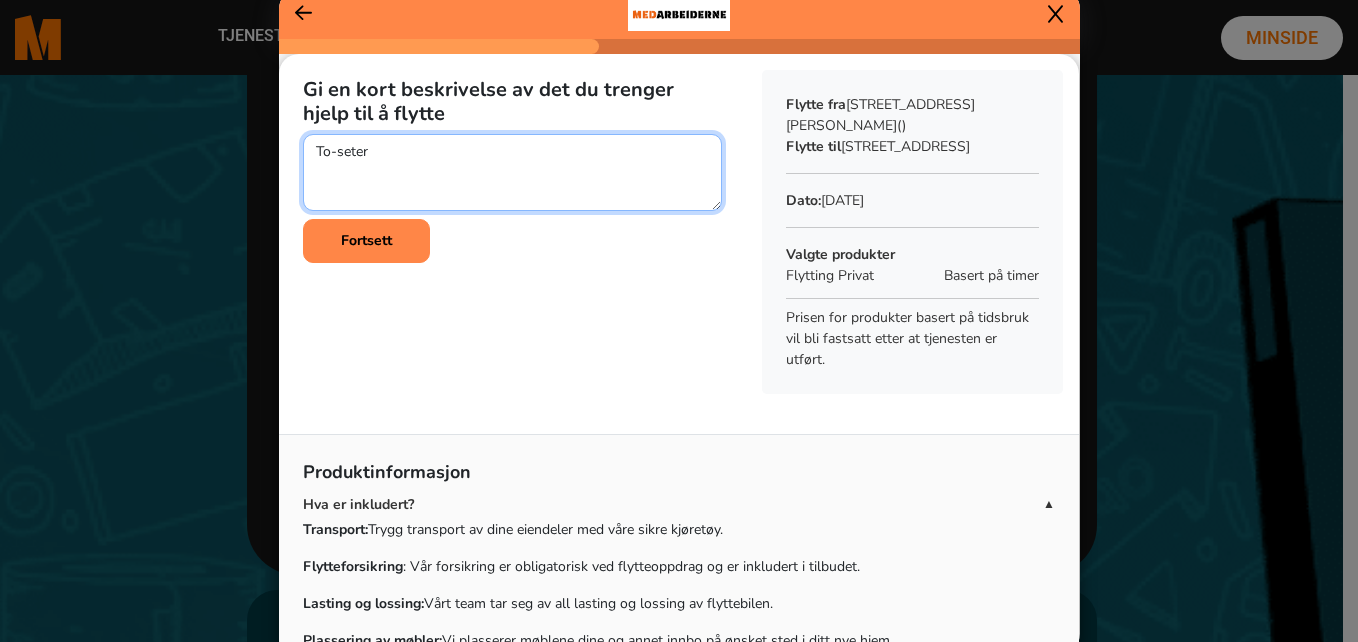 click 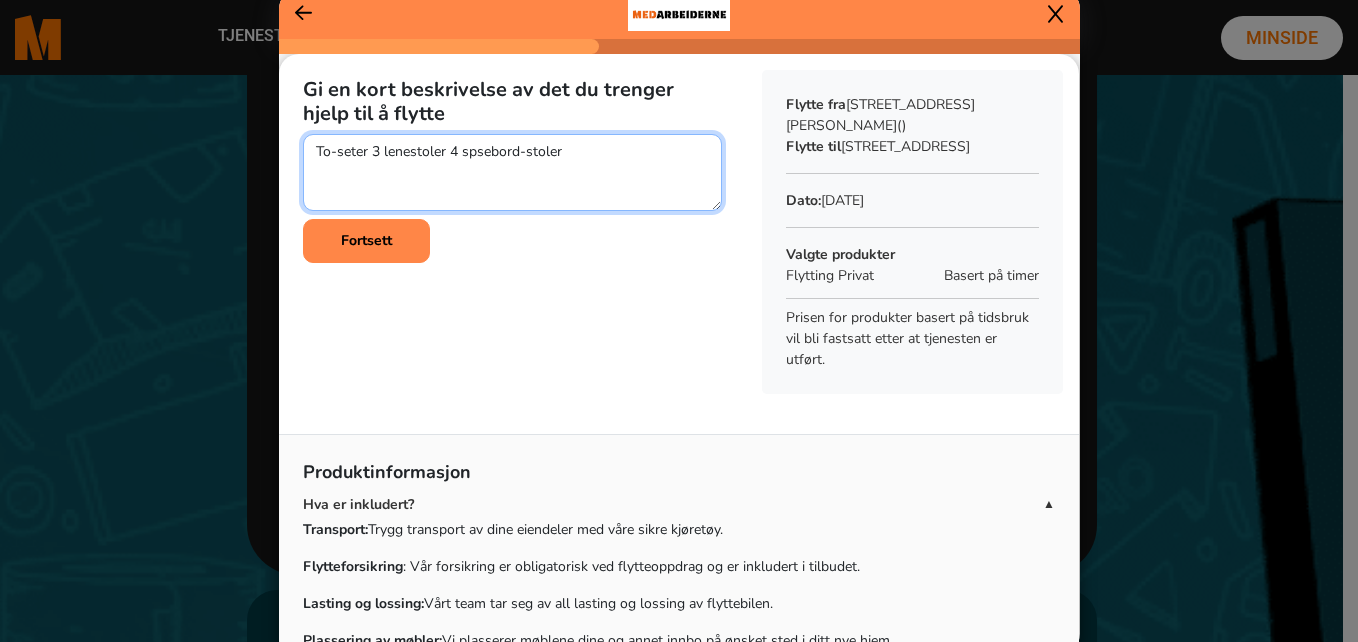 click 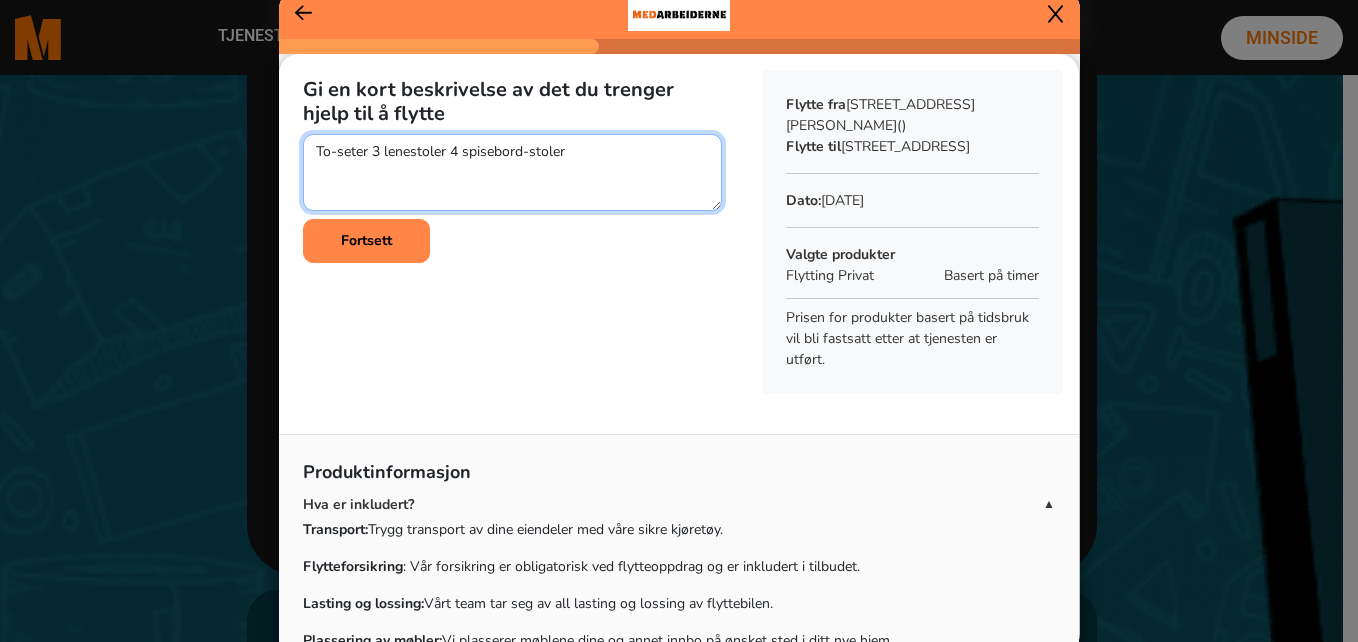 click 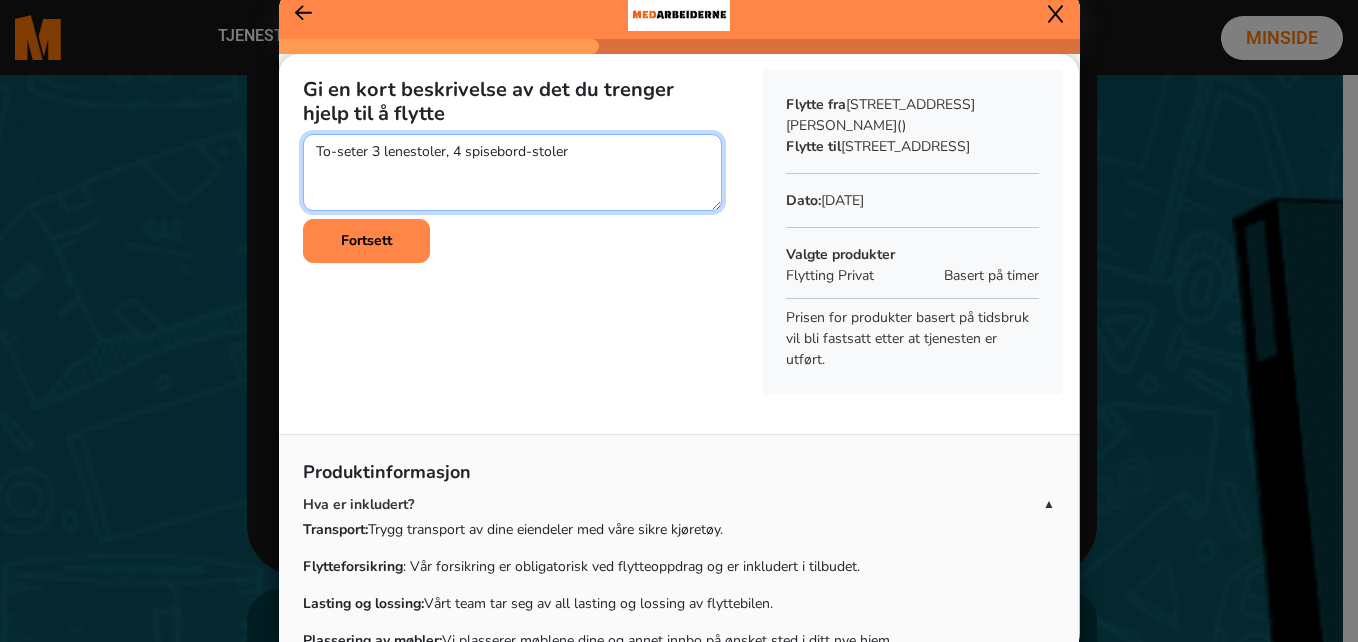 click 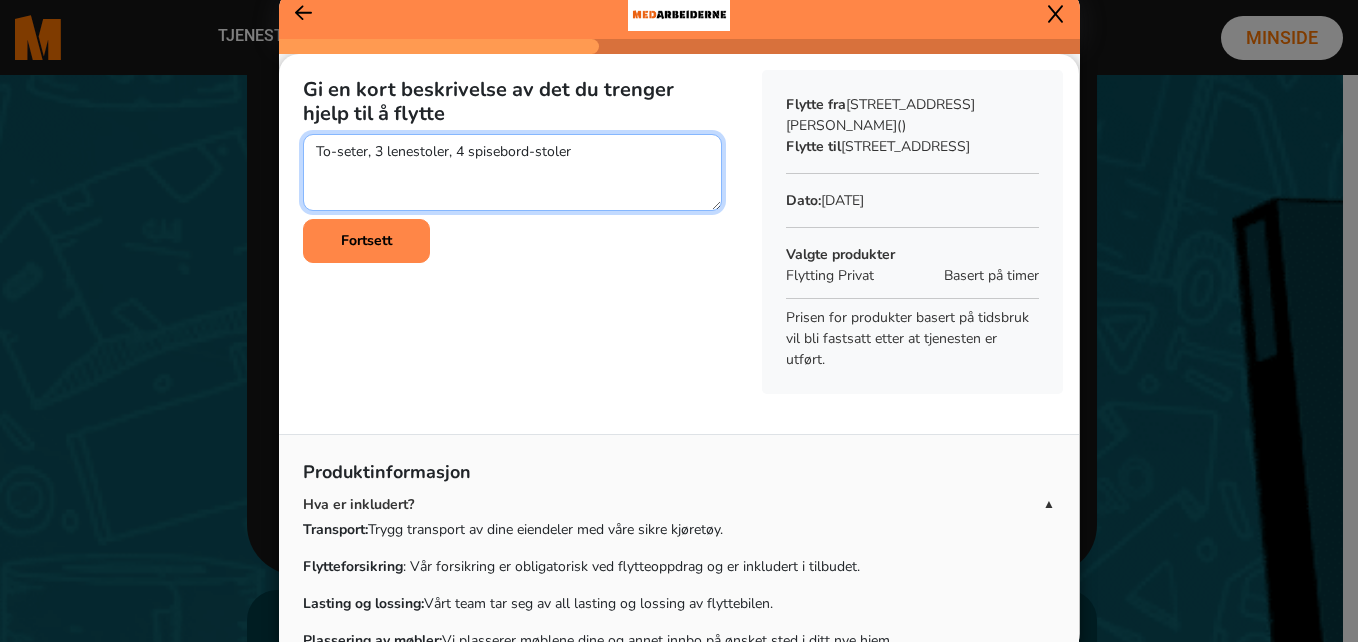 click 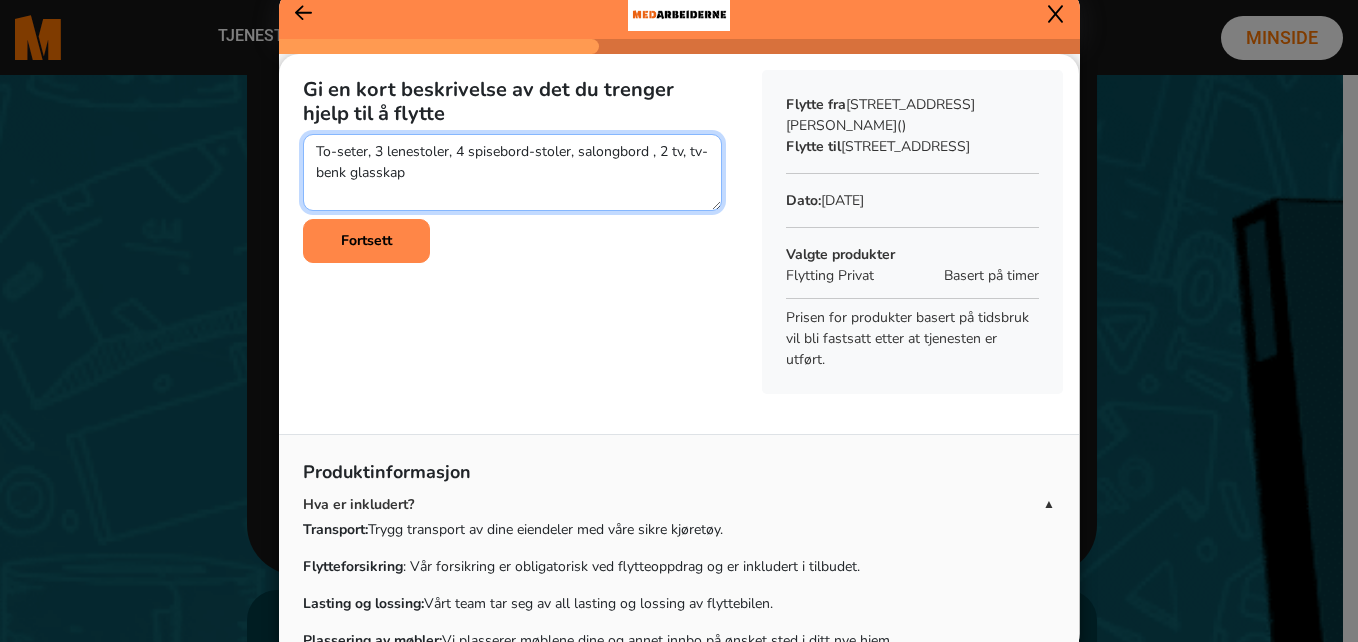 click 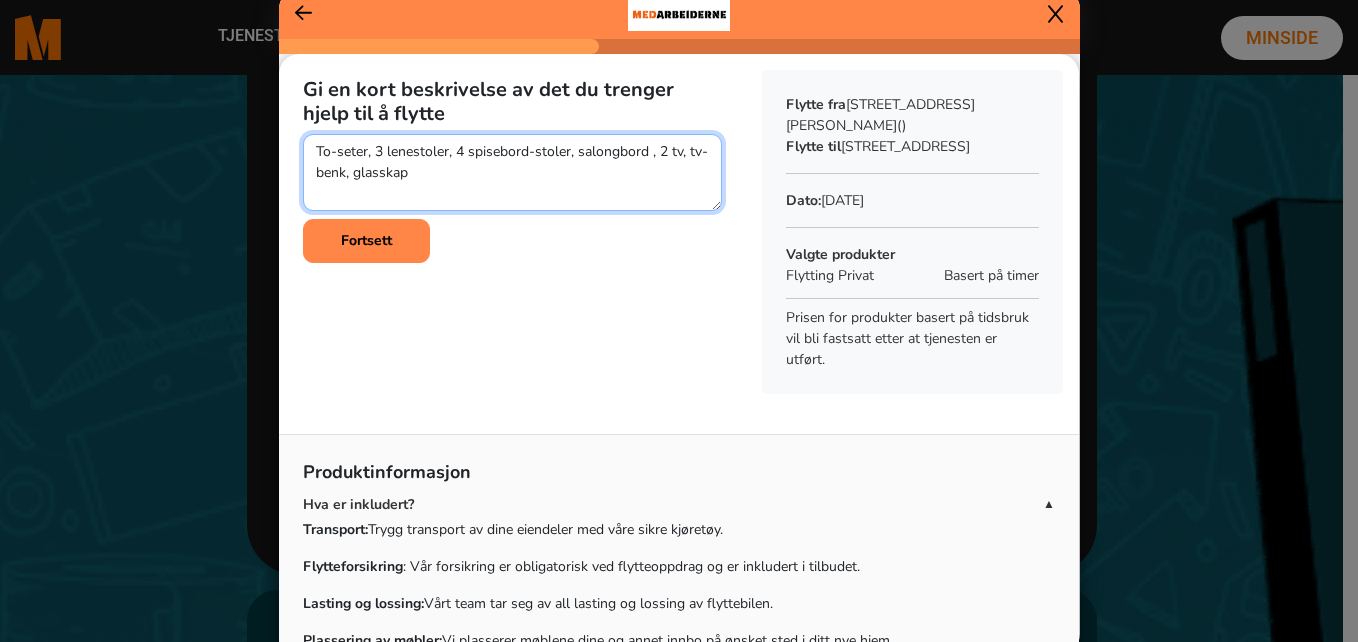 click 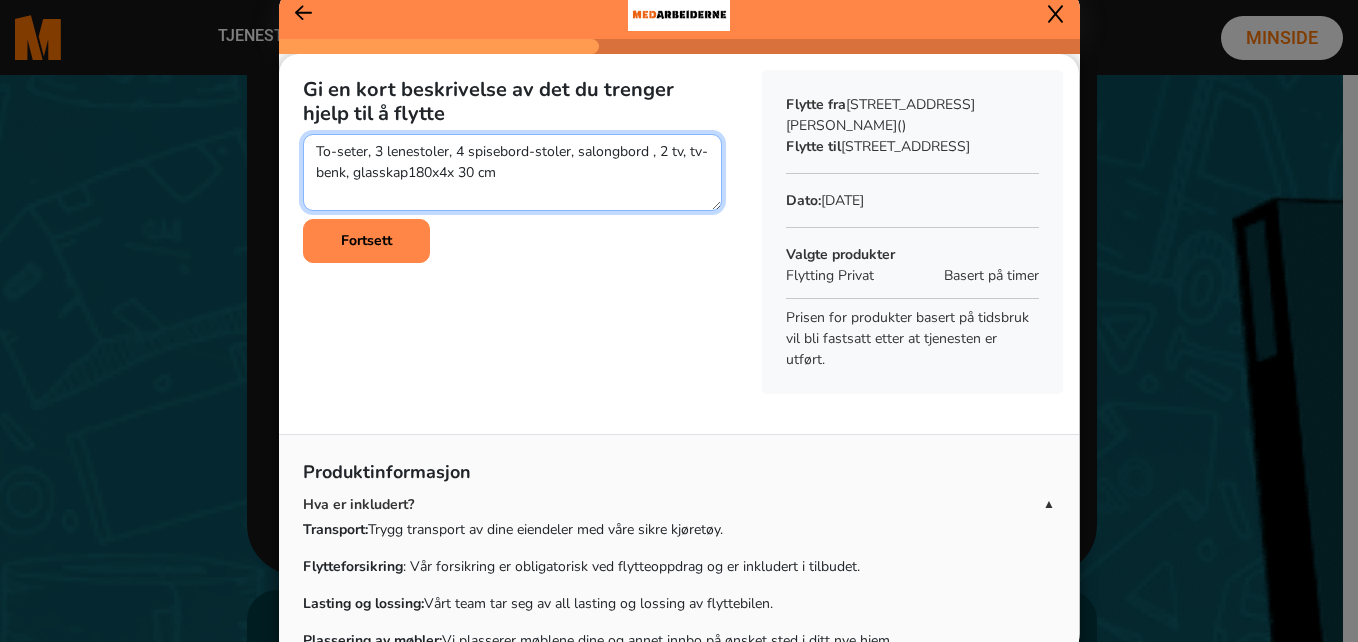 click 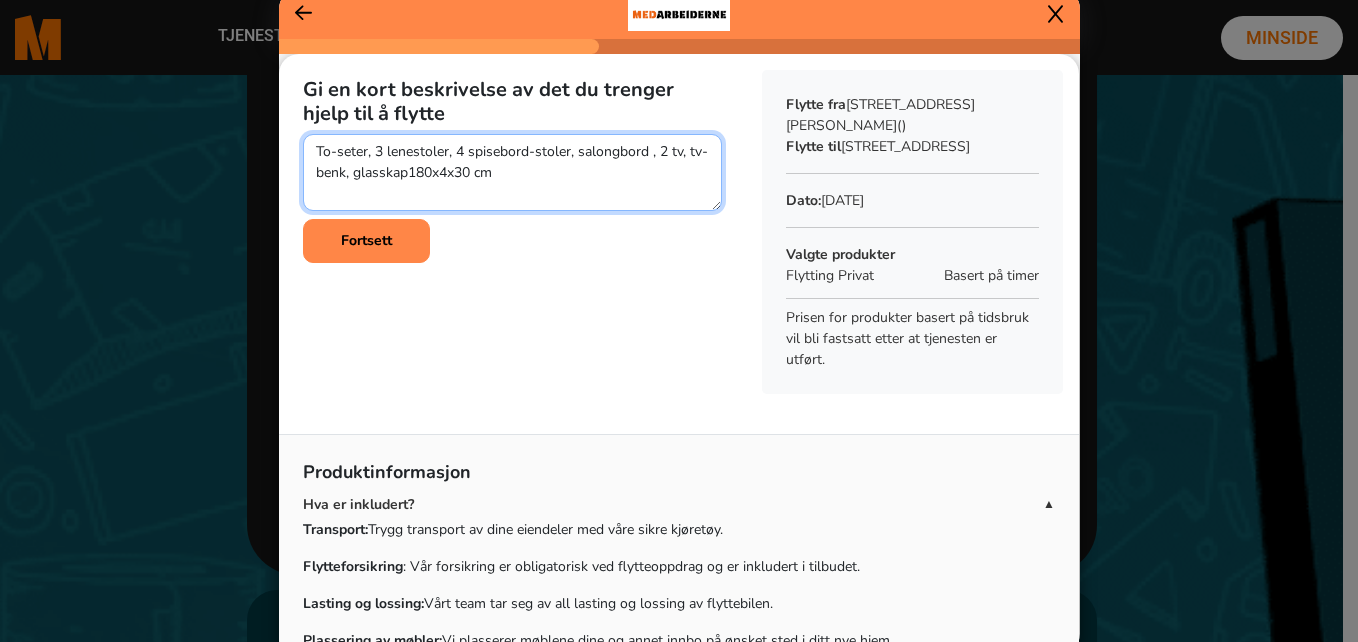 click 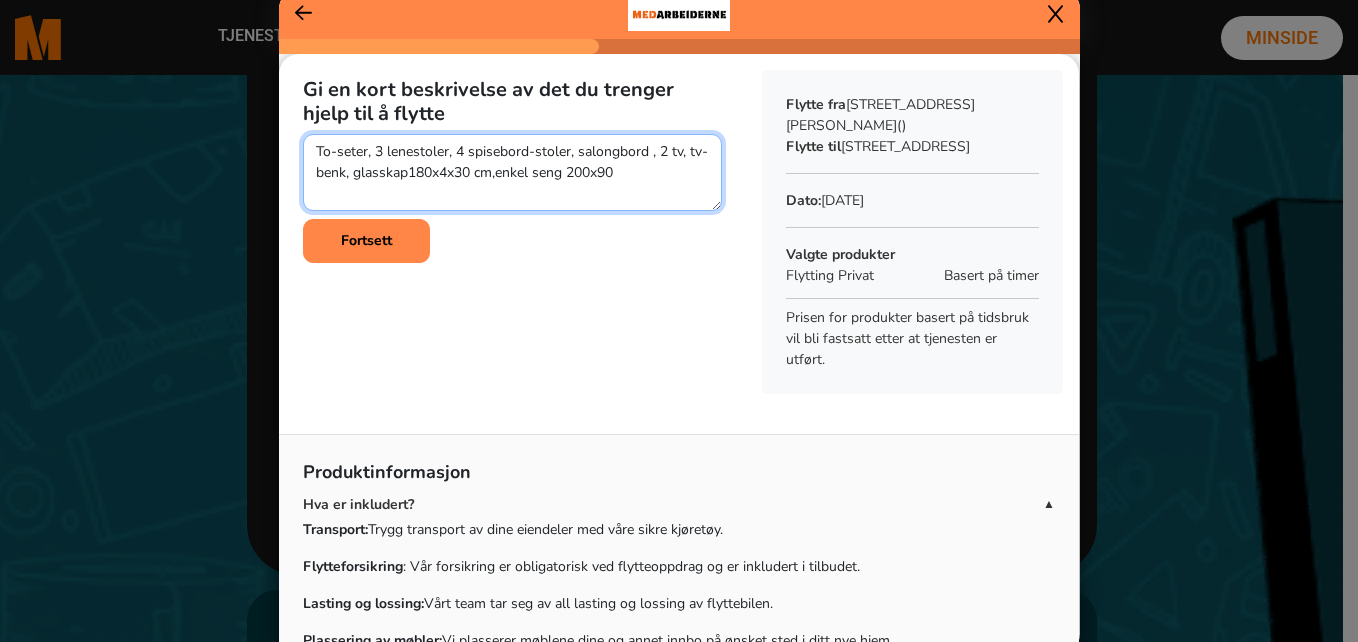 click 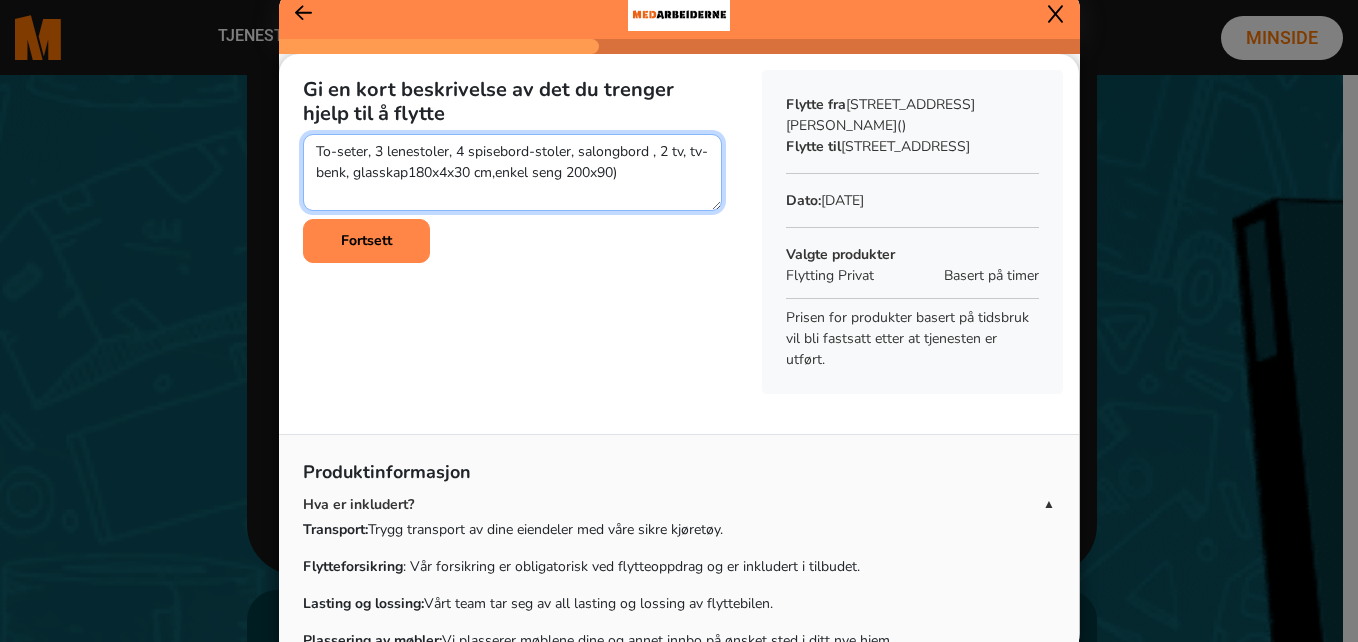 click 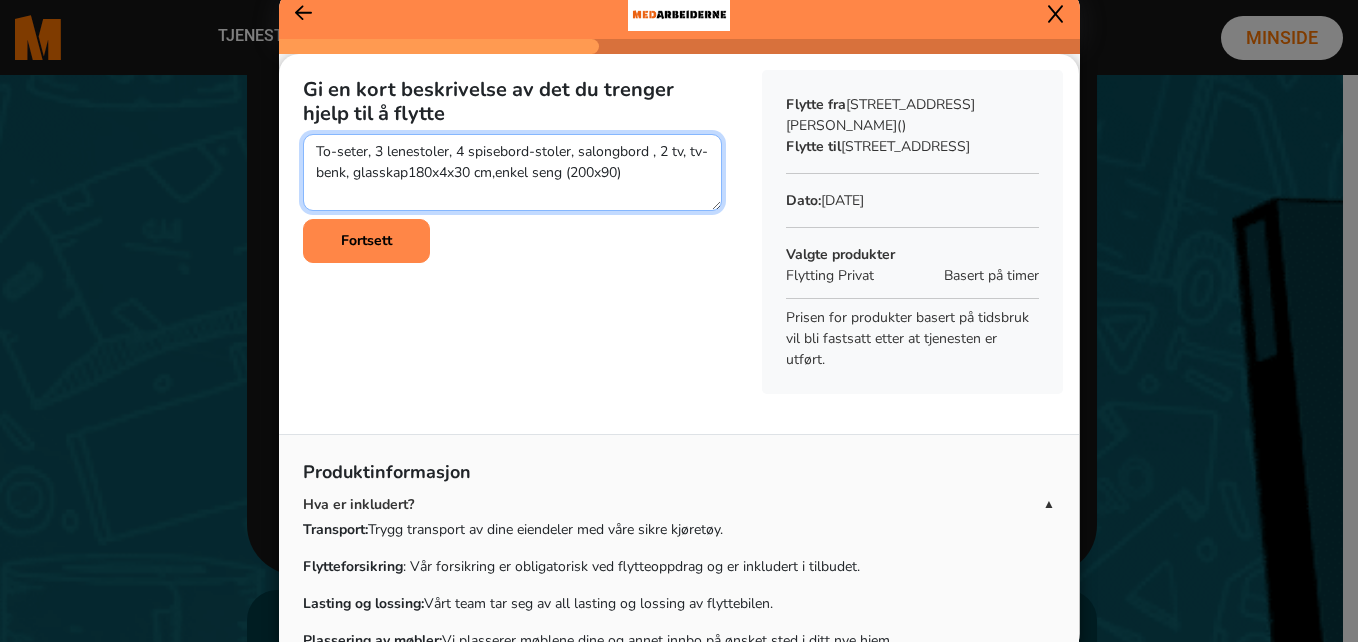 click 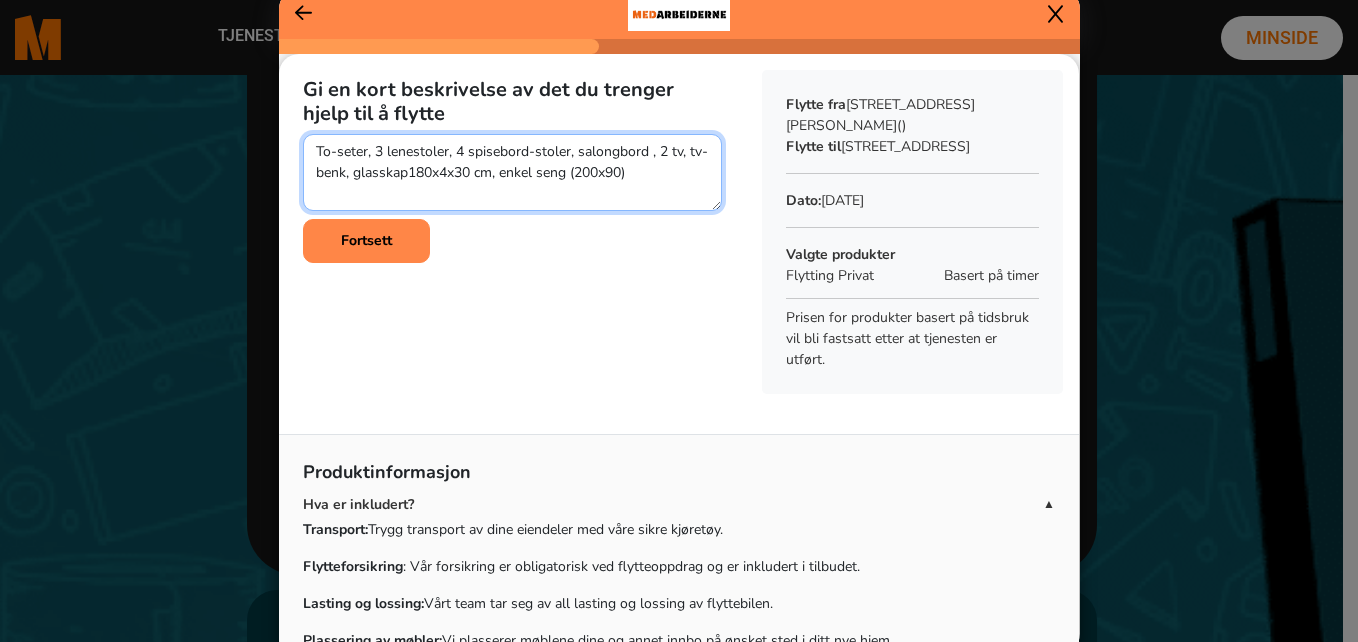 click 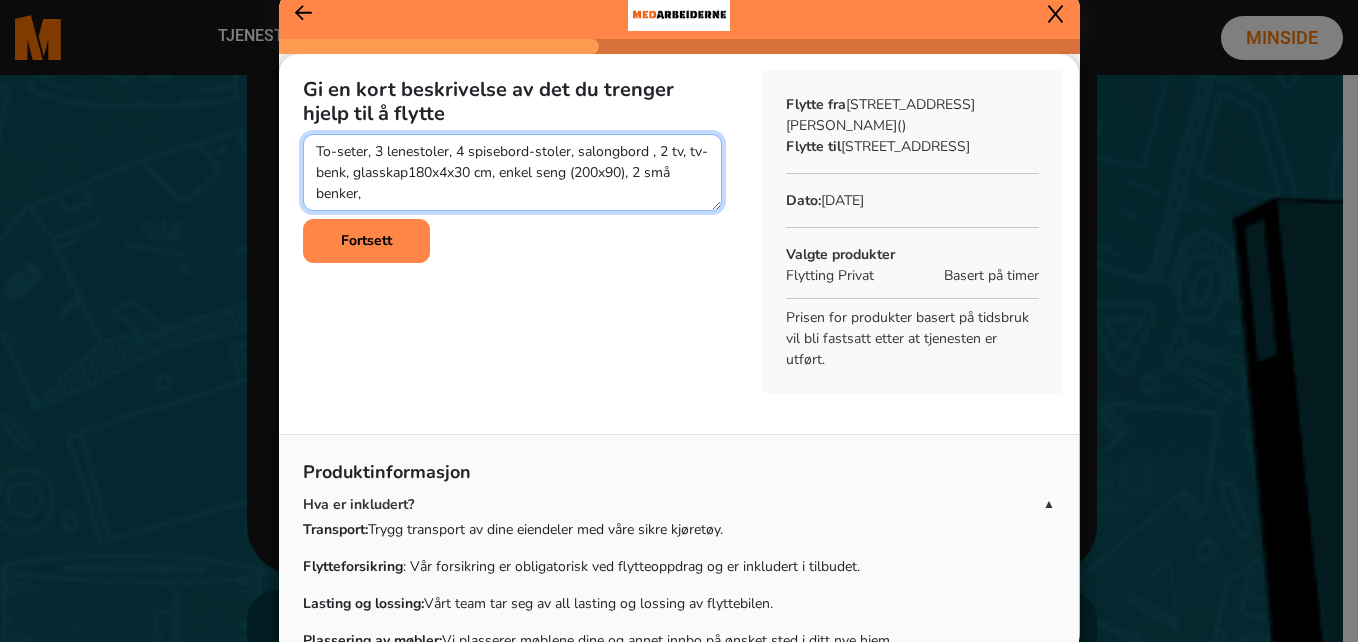 click 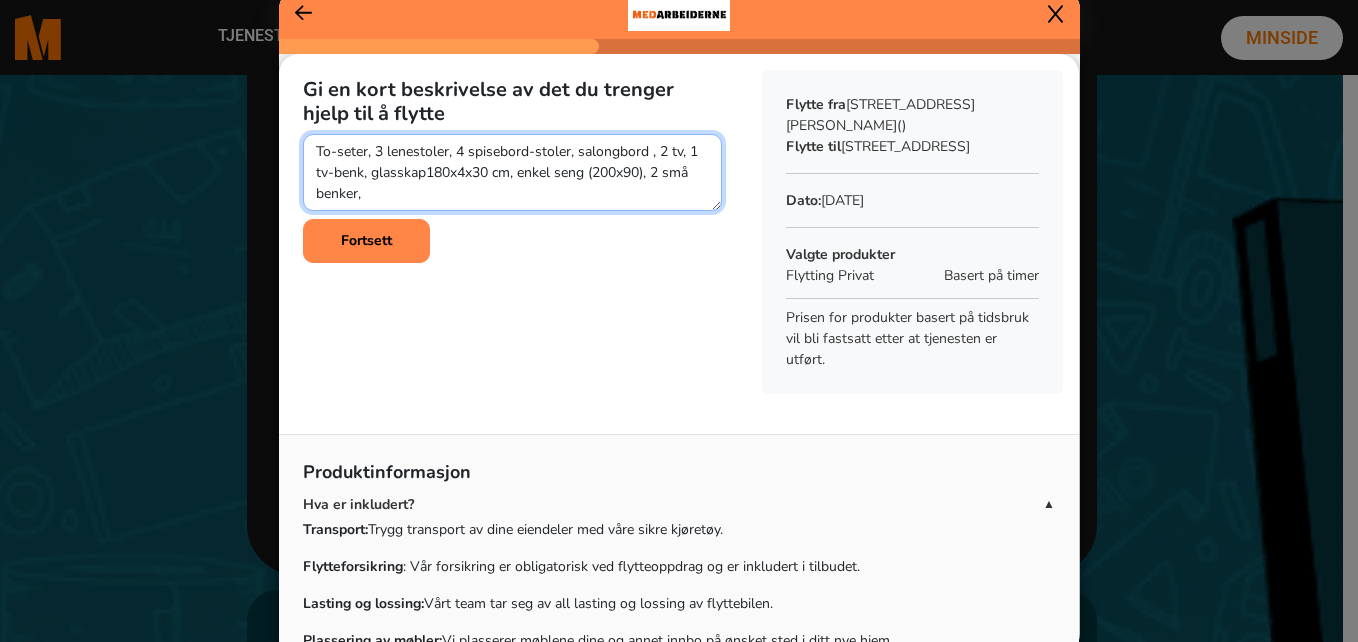 click 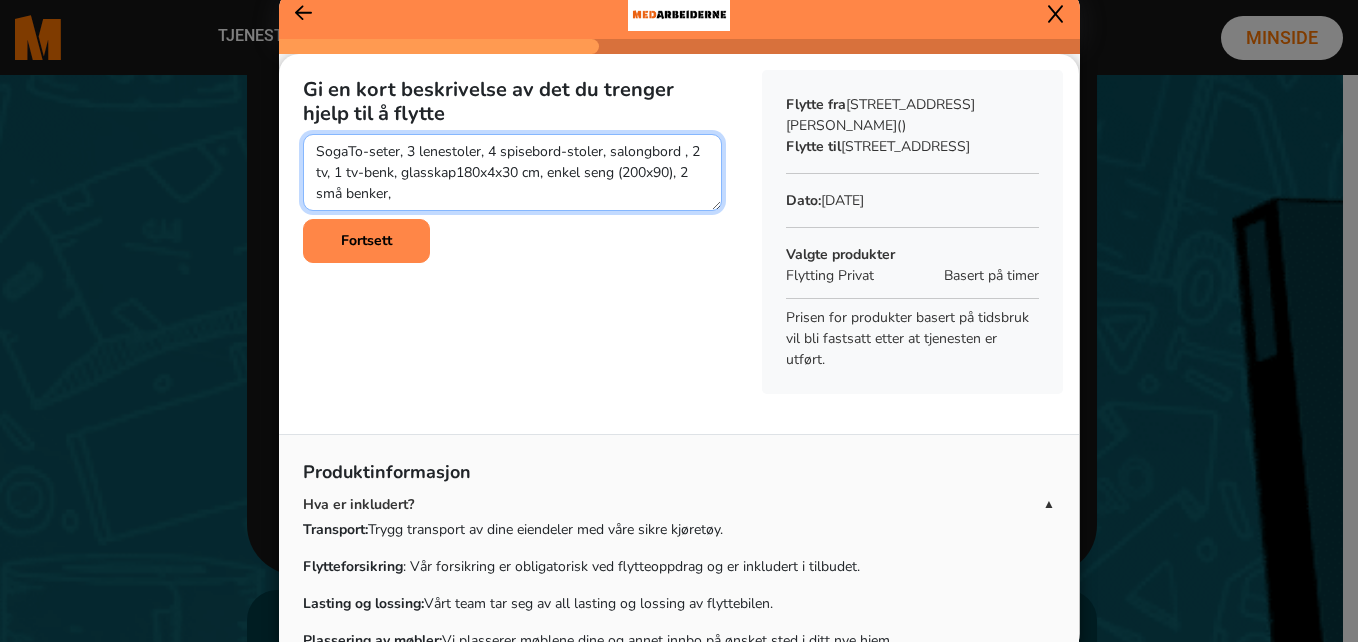 click 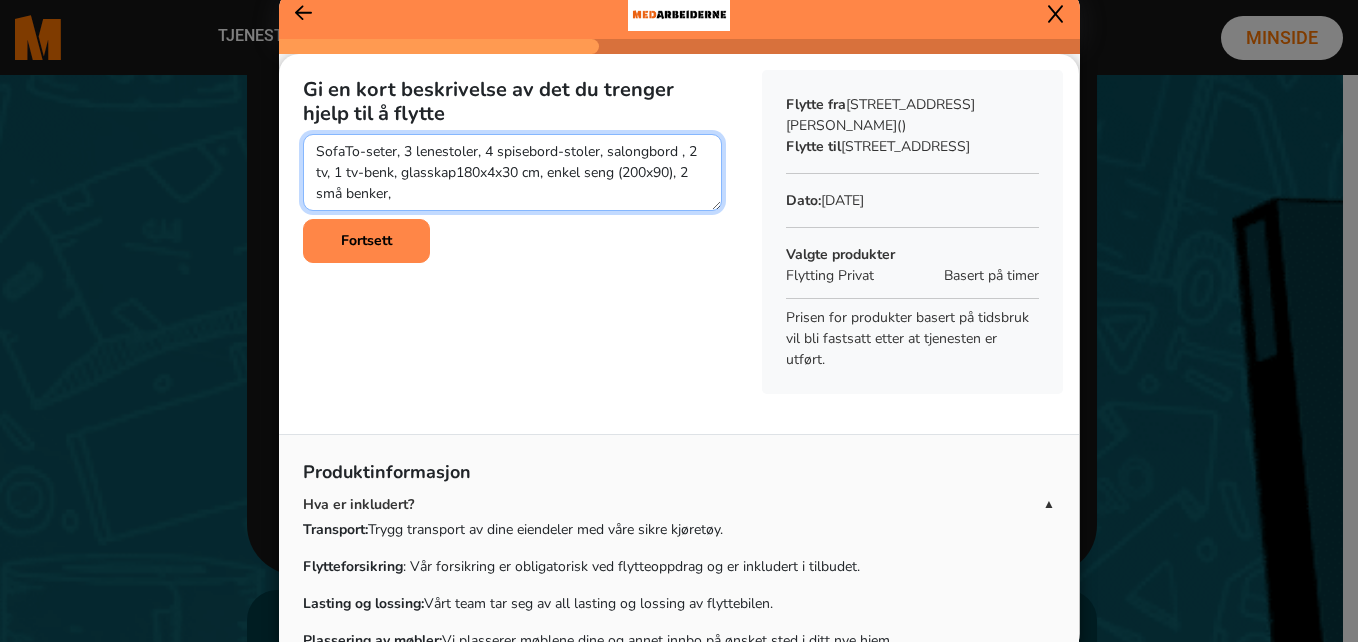 click 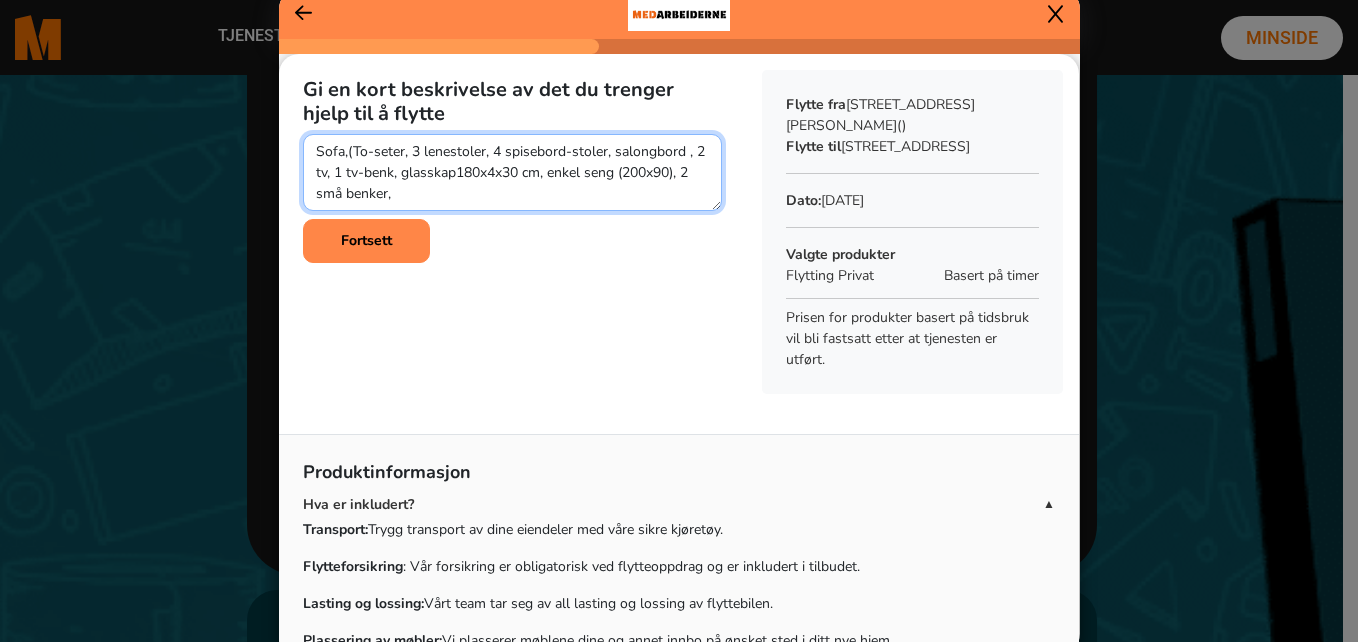 click 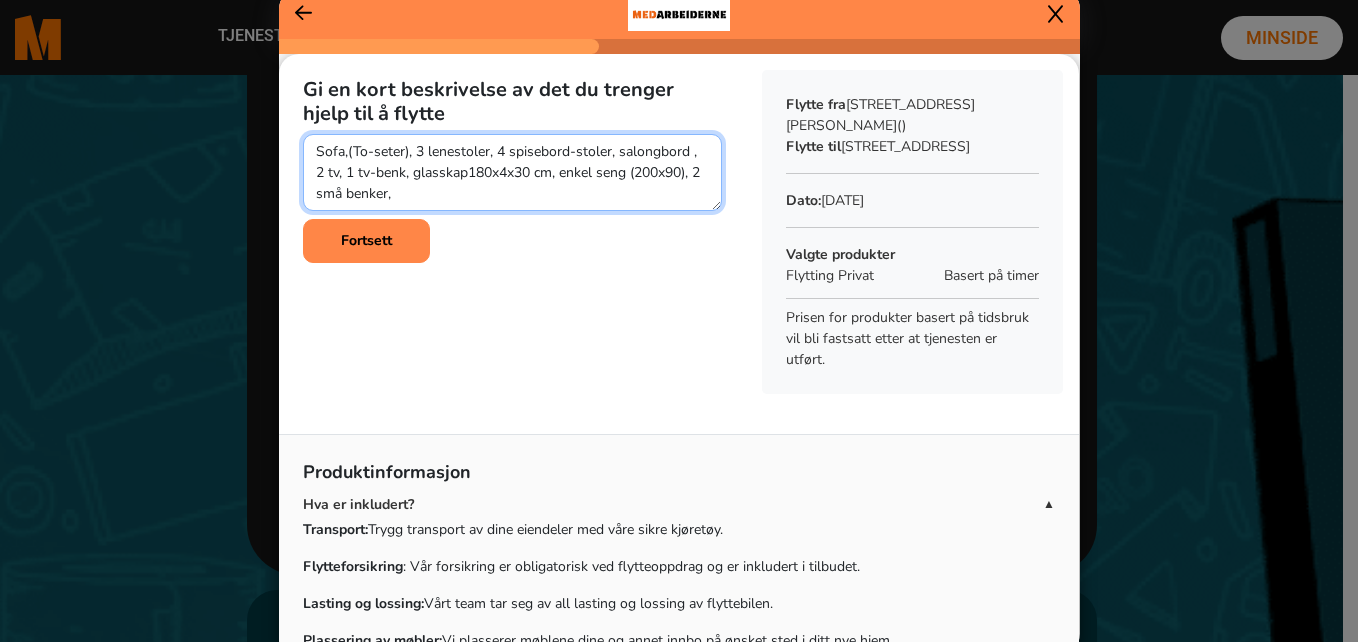click 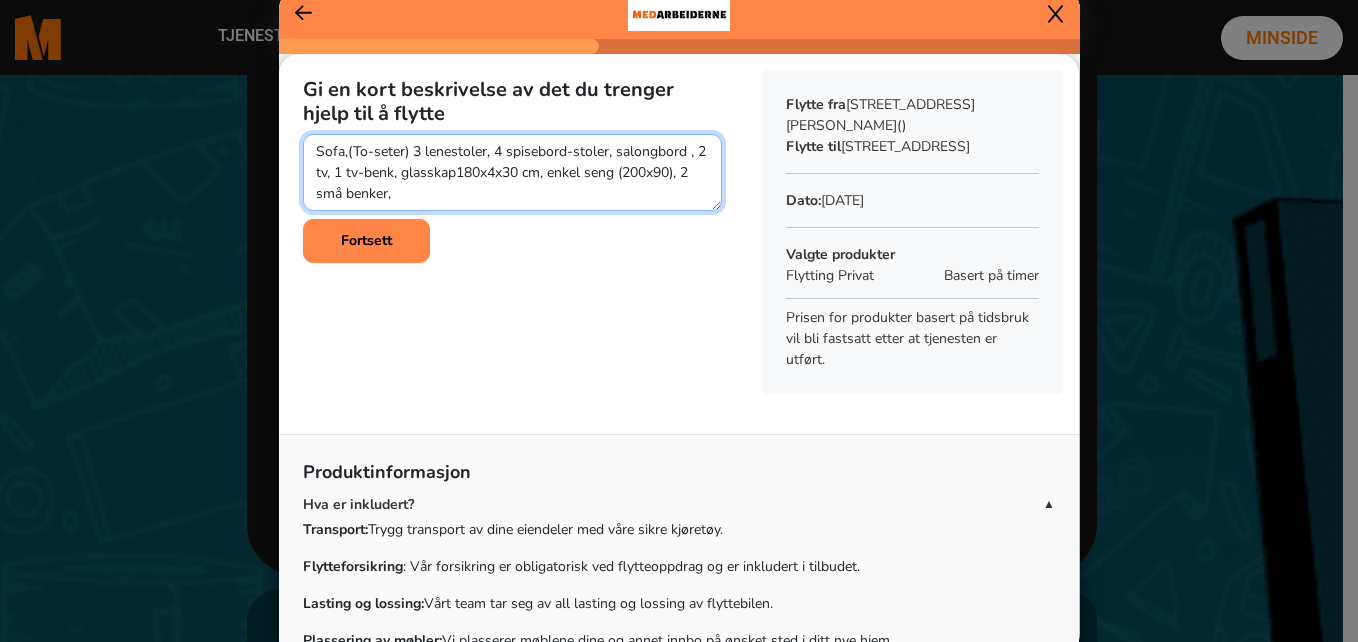 click 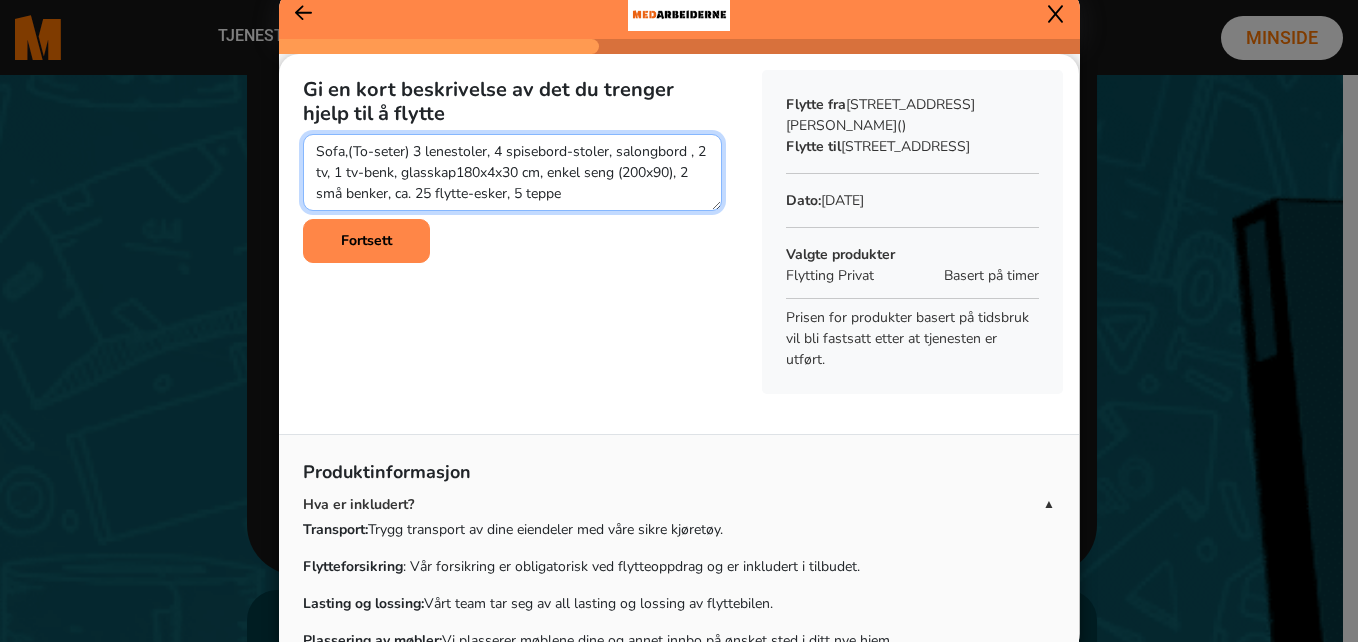 type on "Sofa,(To-seter) 3 lenestoler, 4 spisebord-stoler, salongbord , 2 tv, 1 tv-benk, glasskap180x4x30 cm, enkel seng (200x90), 2 små benker, ca. 25 flytte-esker, 5 tepper" 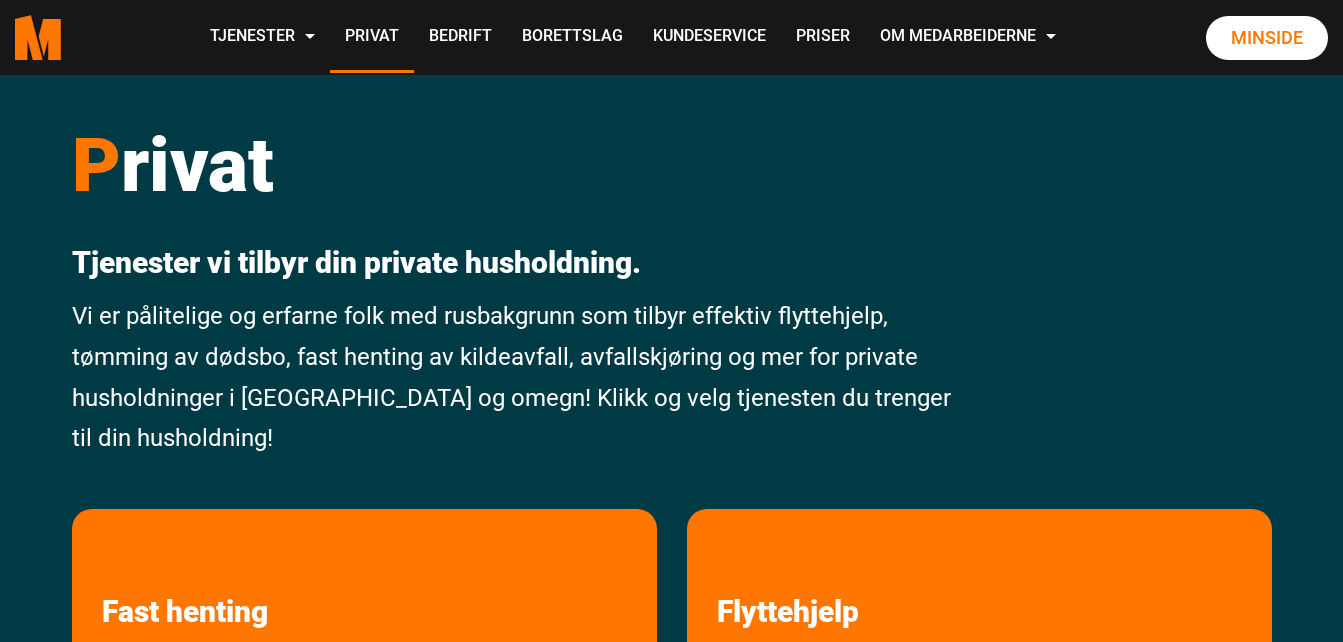 scroll, scrollTop: 408, scrollLeft: 0, axis: vertical 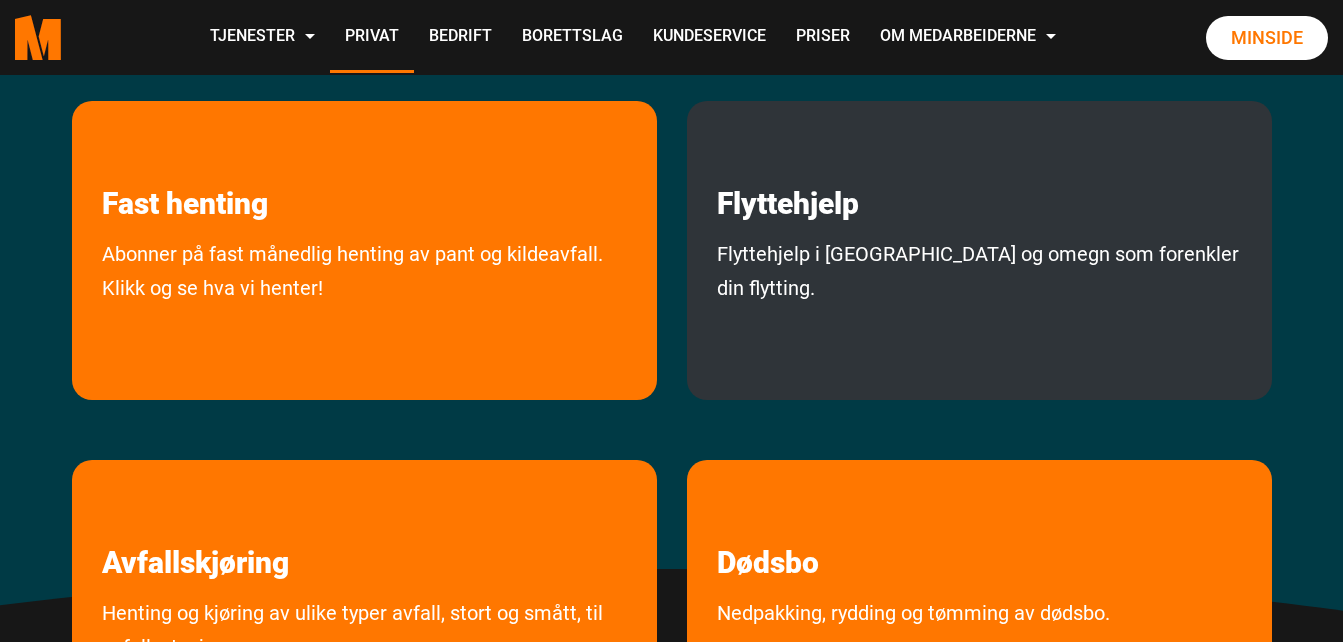 click on "Flyttehjelp   Flyttehjelp i Oslo og omegn som forenkler din flytting." at bounding box center [979, 250] 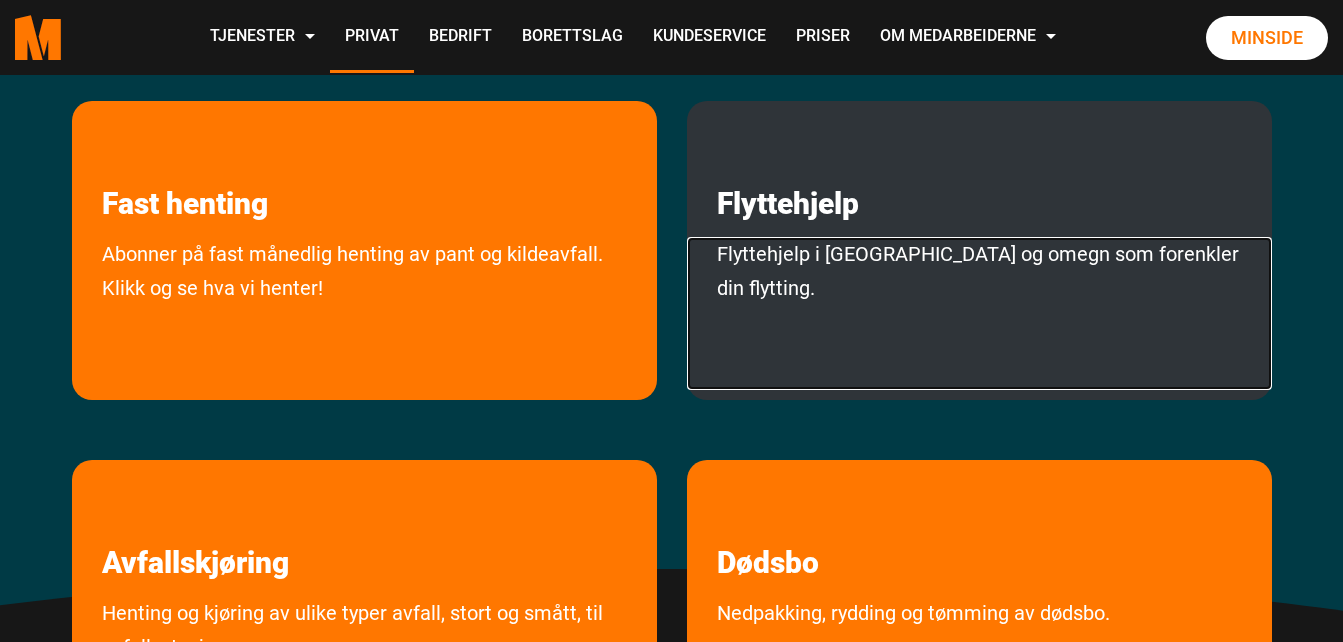 click on "Flyttehjelp i Oslo og omegn som forenkler din flytting." at bounding box center (979, 313) 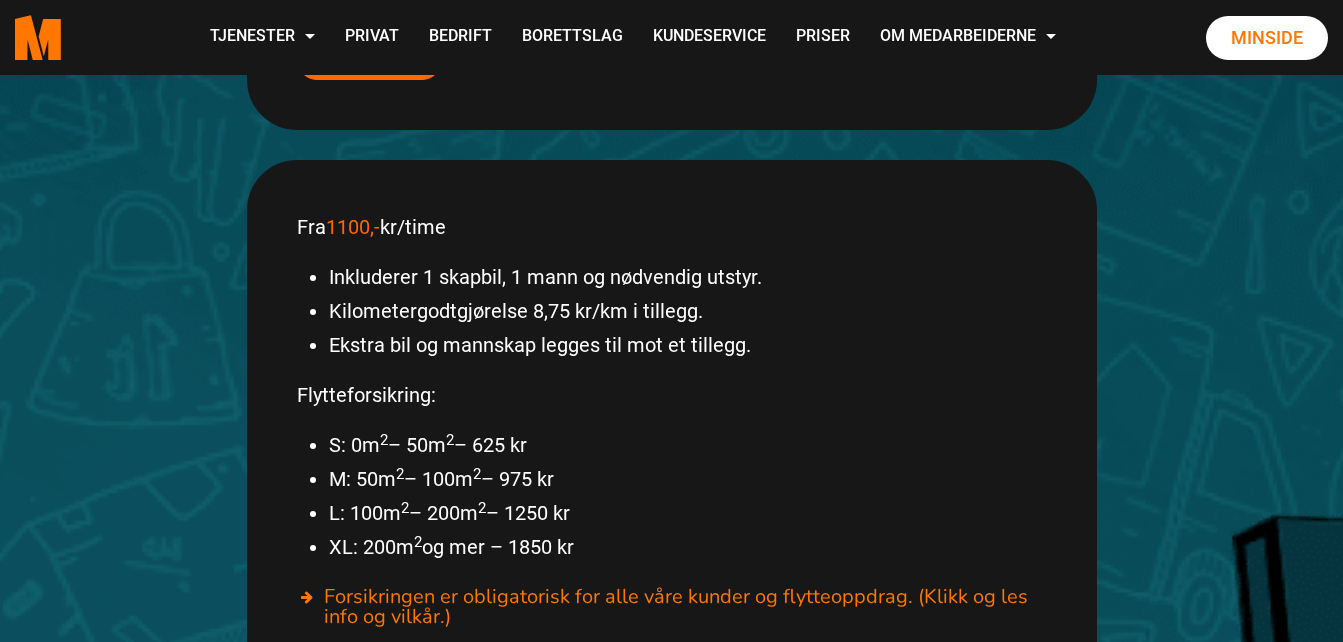scroll, scrollTop: 1065, scrollLeft: 0, axis: vertical 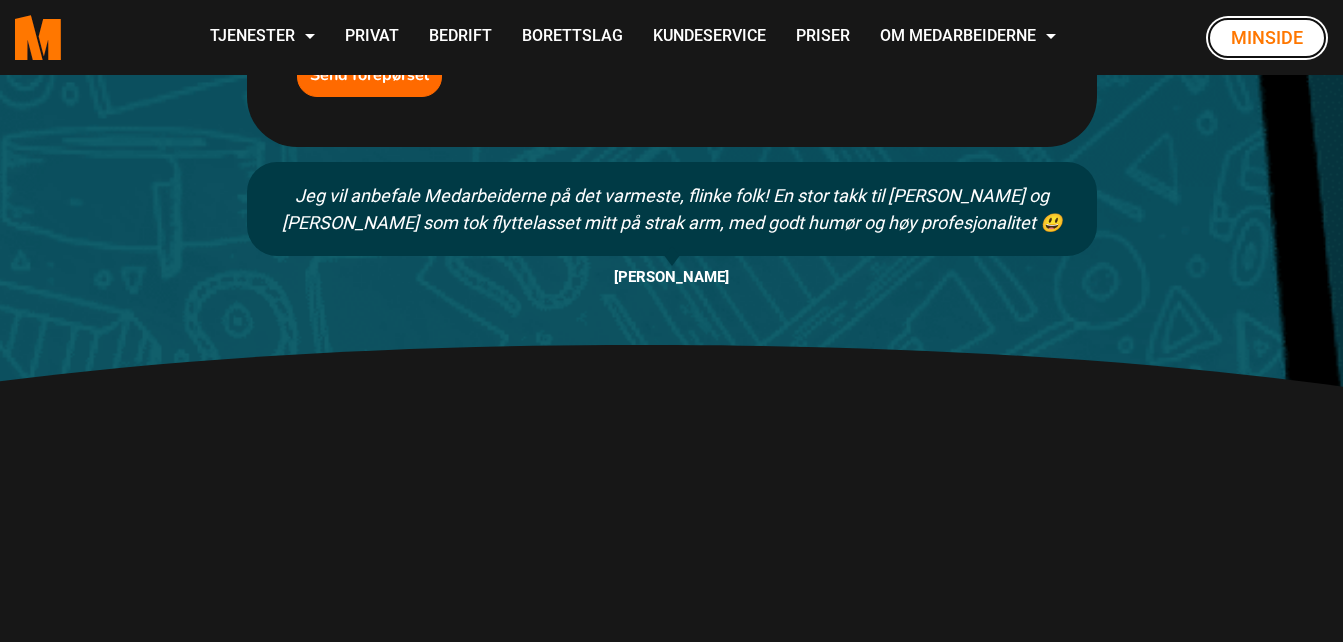 click on "Minside" at bounding box center [1267, 38] 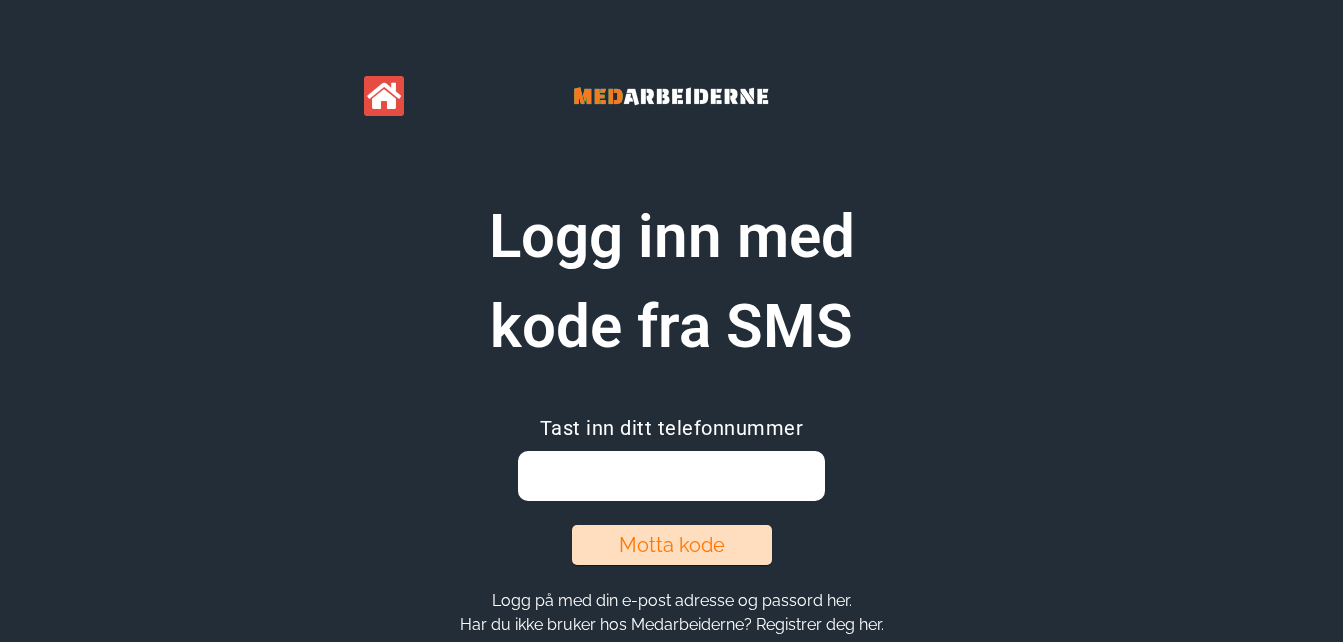 scroll, scrollTop: 0, scrollLeft: 0, axis: both 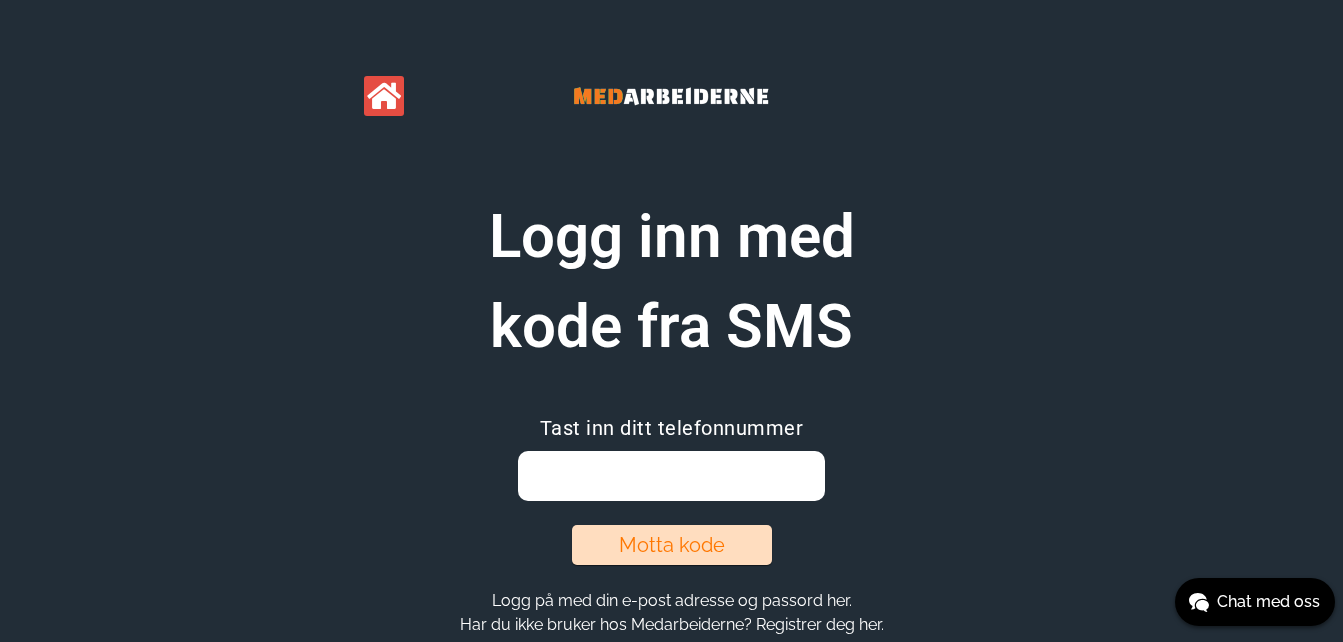 click at bounding box center (671, 476) 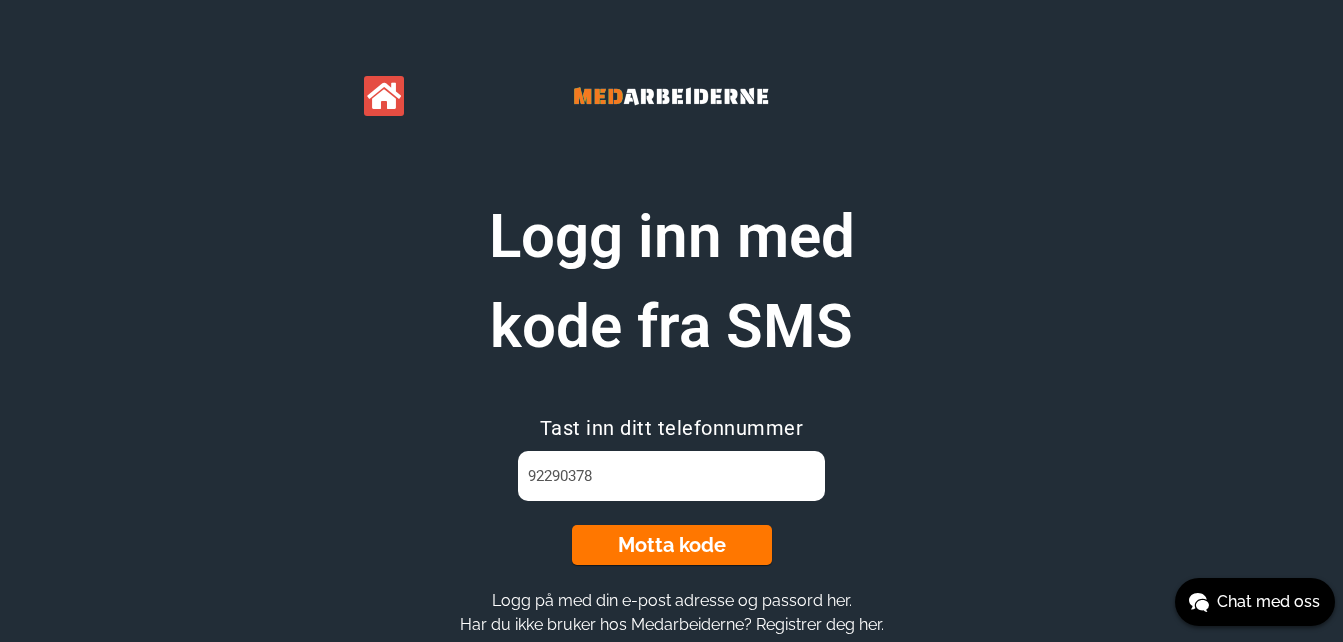 type on "92290378" 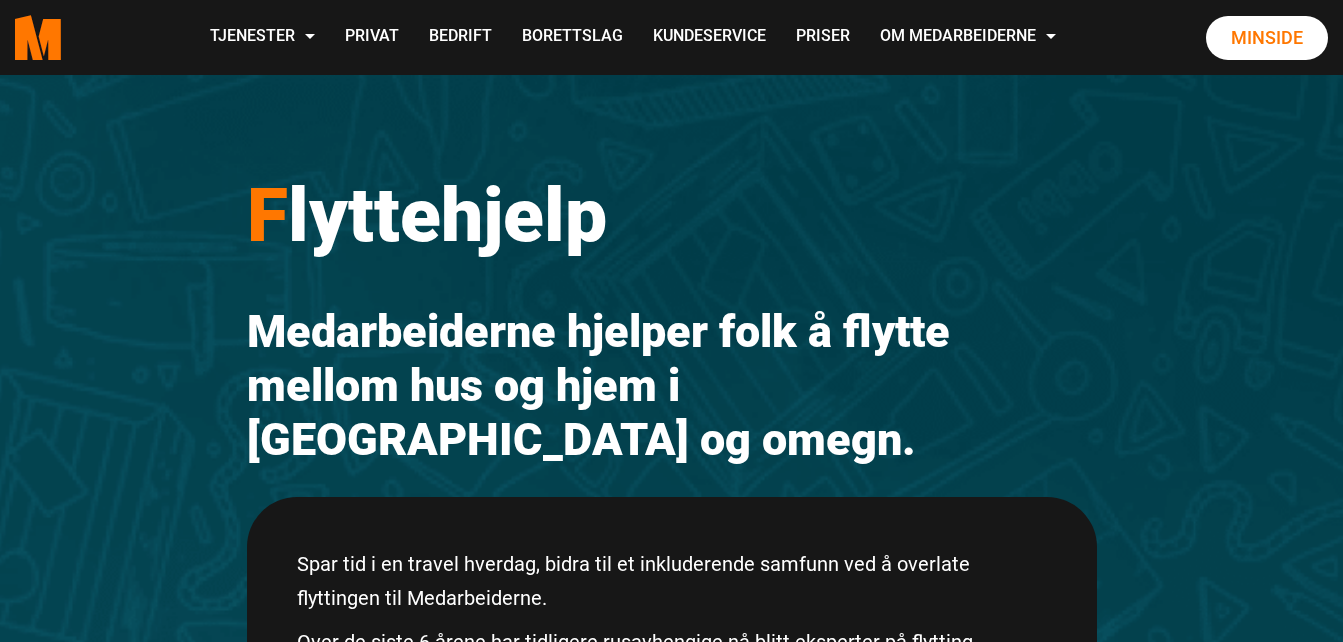 scroll, scrollTop: 1745, scrollLeft: 0, axis: vertical 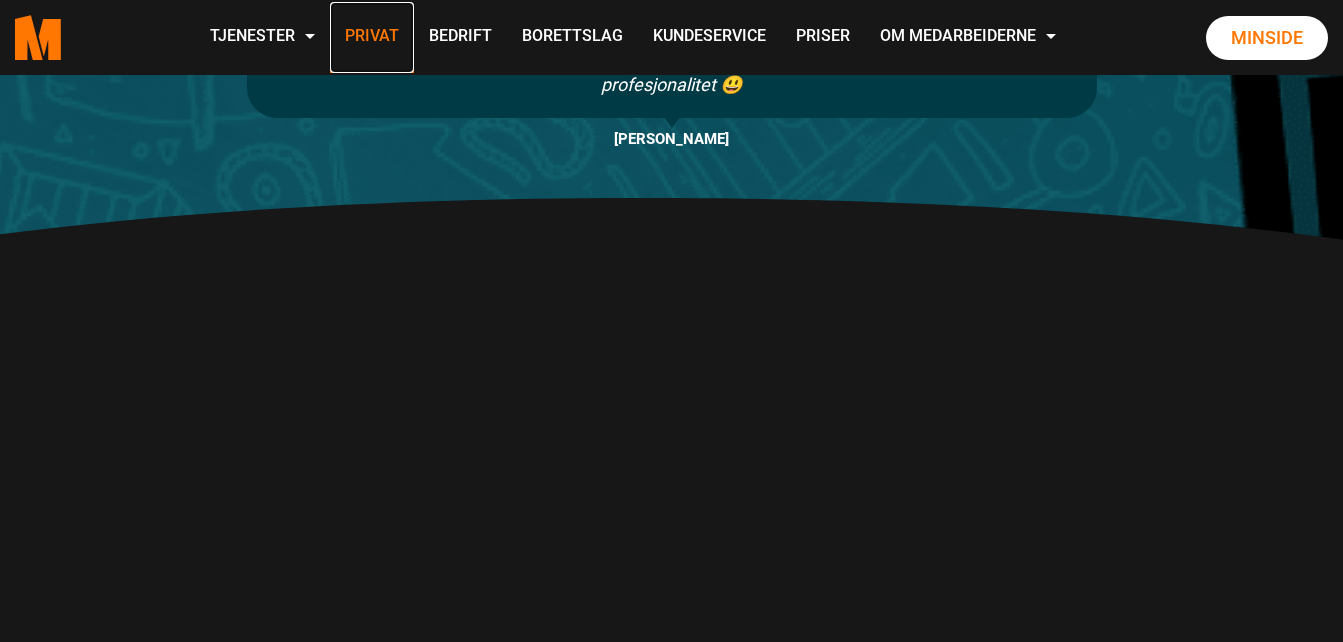 click on "Privat" at bounding box center [372, 37] 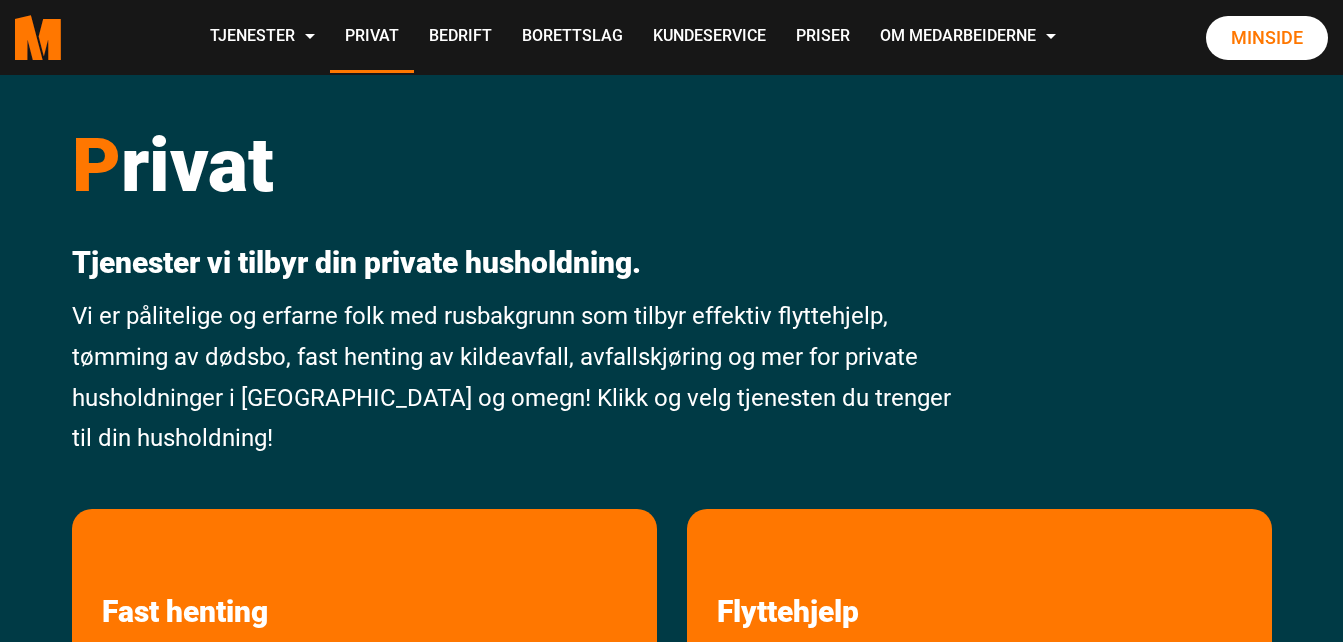 scroll, scrollTop: 0, scrollLeft: 0, axis: both 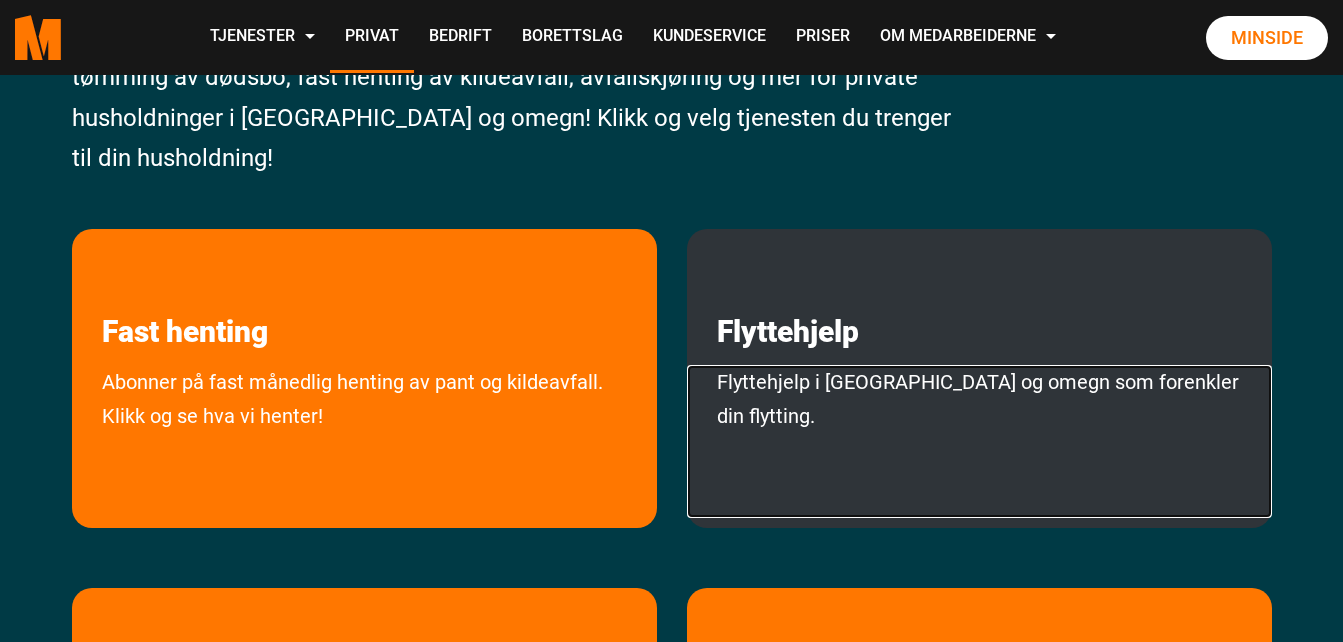 click on "Flyttehjelp i Oslo og omegn som forenkler din flytting." at bounding box center (979, 441) 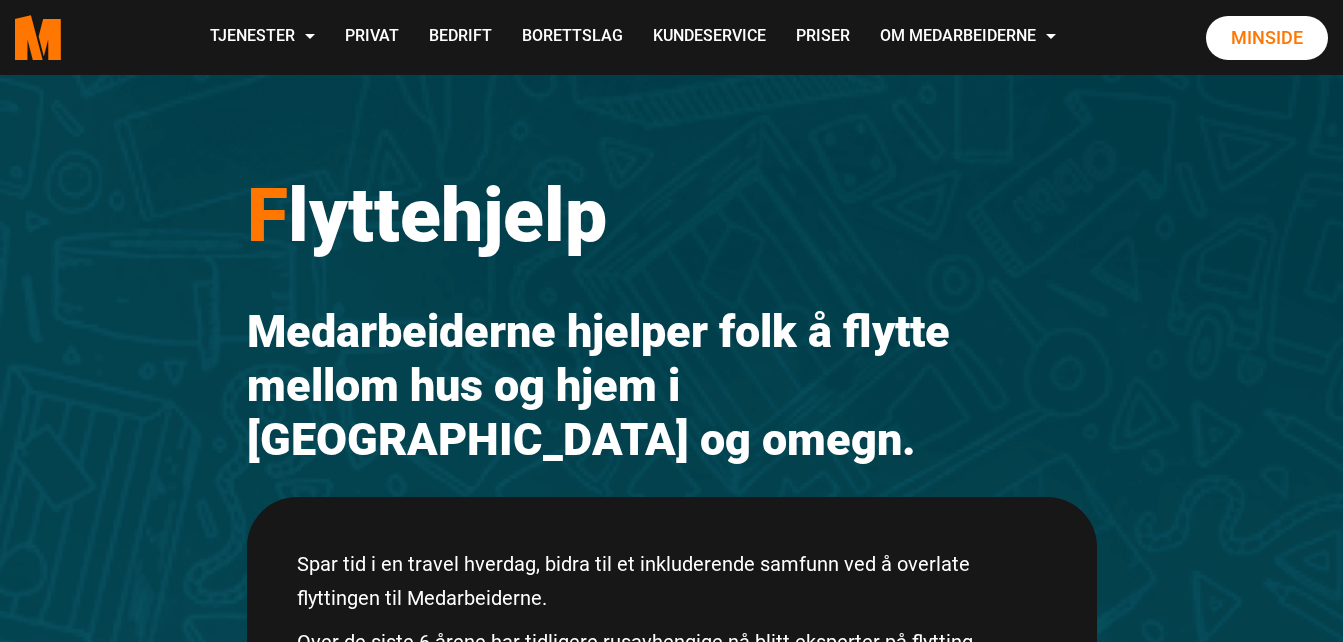 scroll, scrollTop: 0, scrollLeft: 0, axis: both 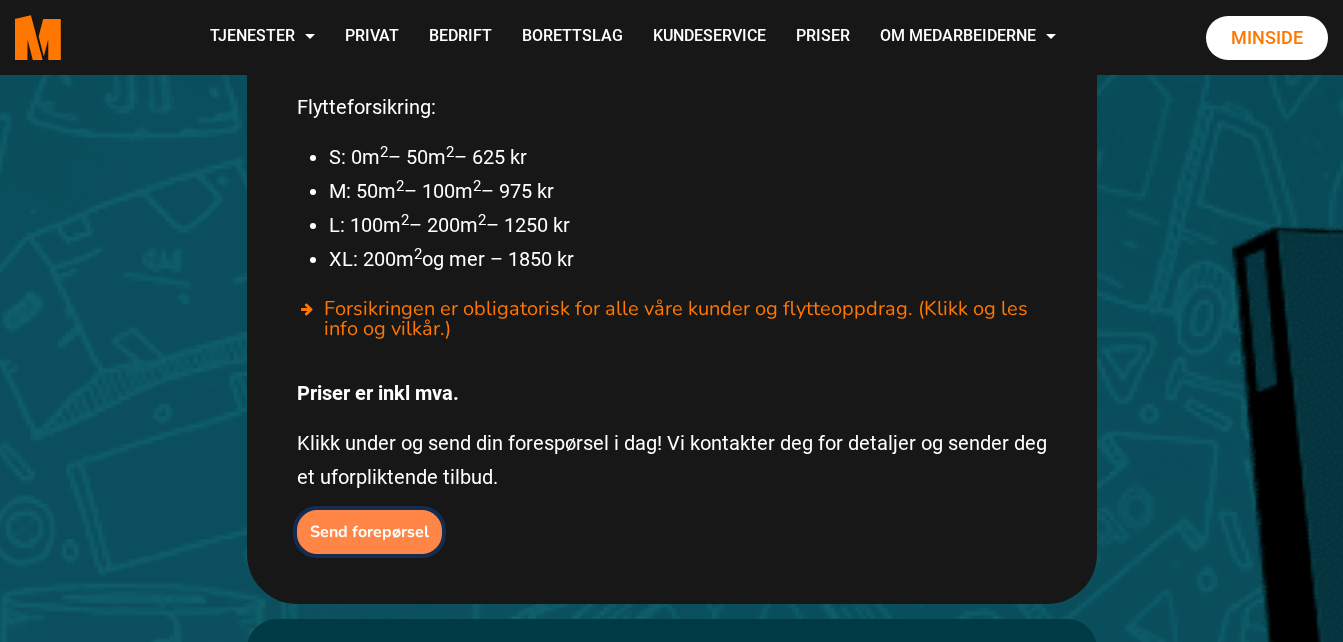 click on "Send forepørsel" at bounding box center (369, 532) 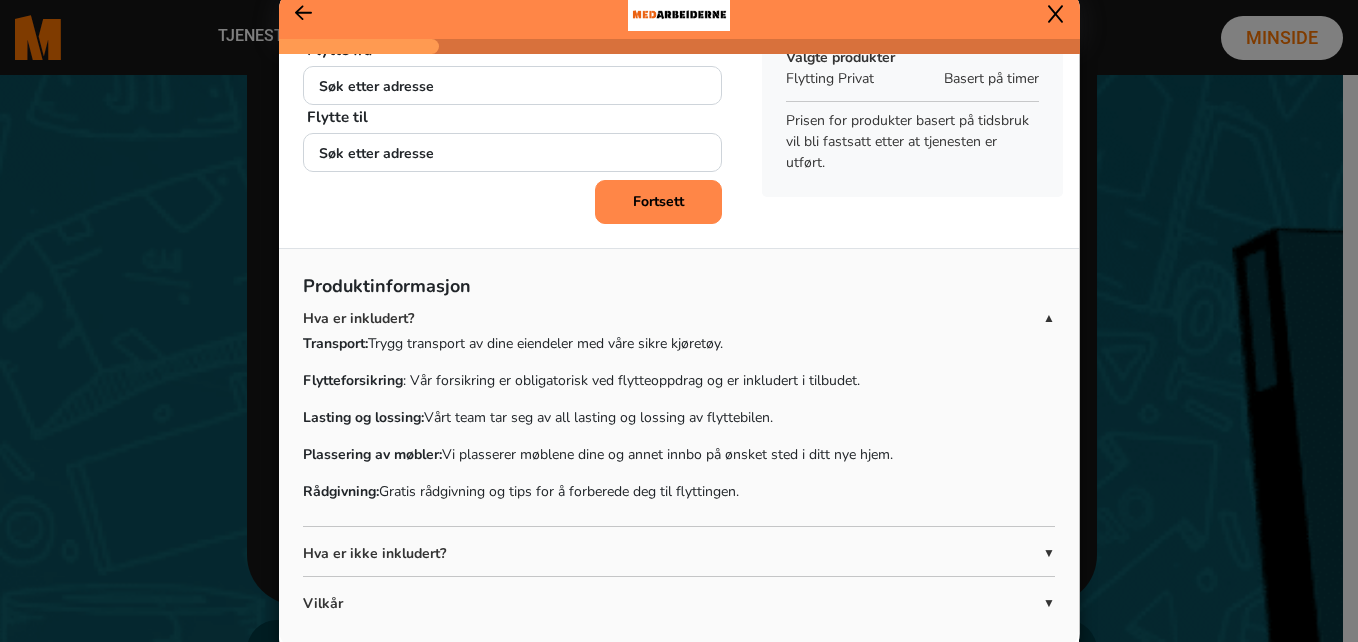 scroll, scrollTop: 92, scrollLeft: 0, axis: vertical 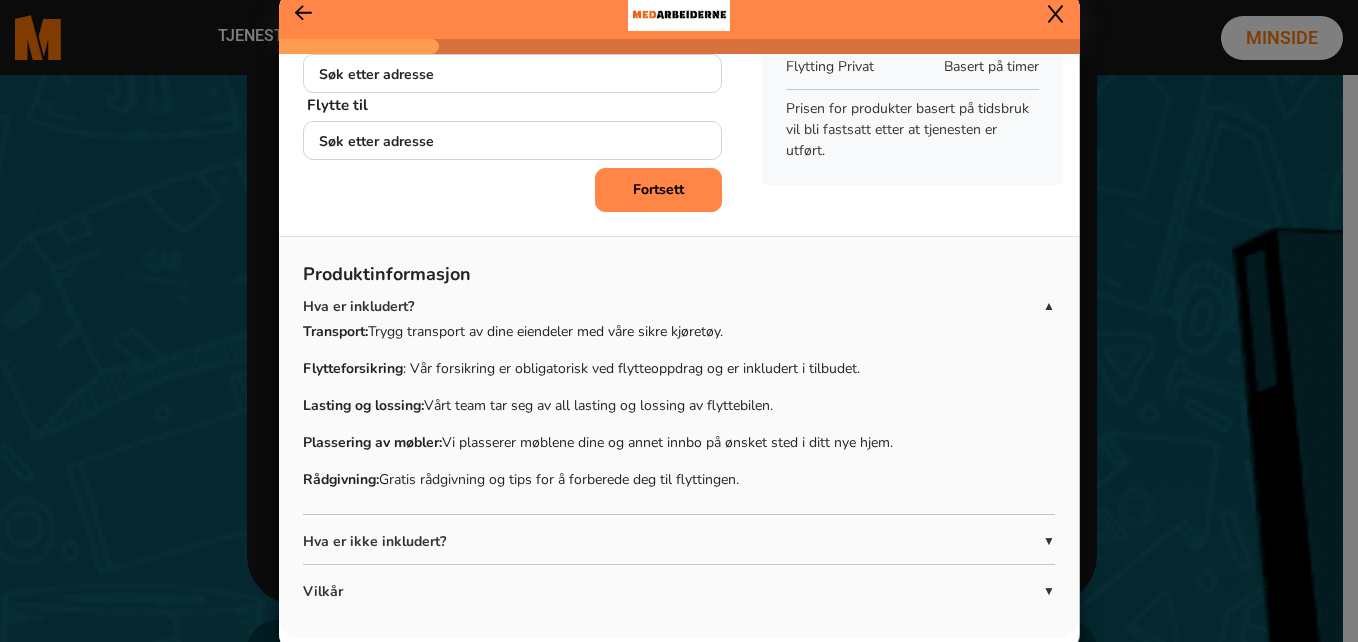 click on "Fortsett" at bounding box center [658, 189] 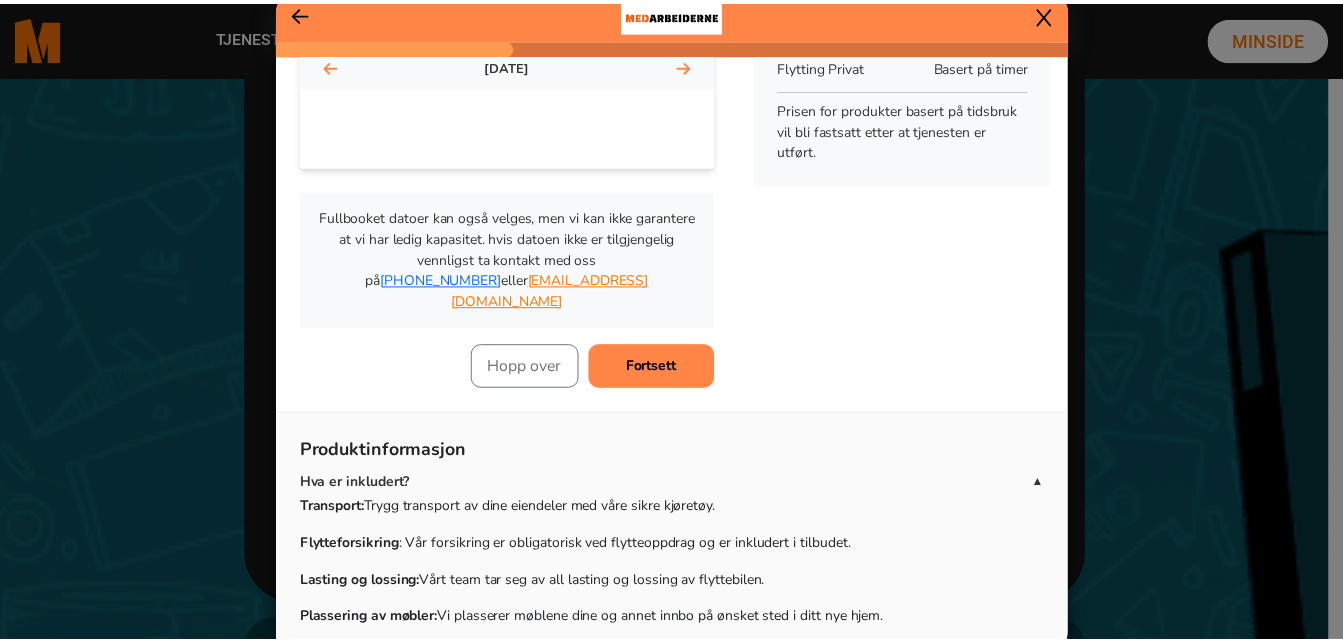 scroll, scrollTop: 0, scrollLeft: 0, axis: both 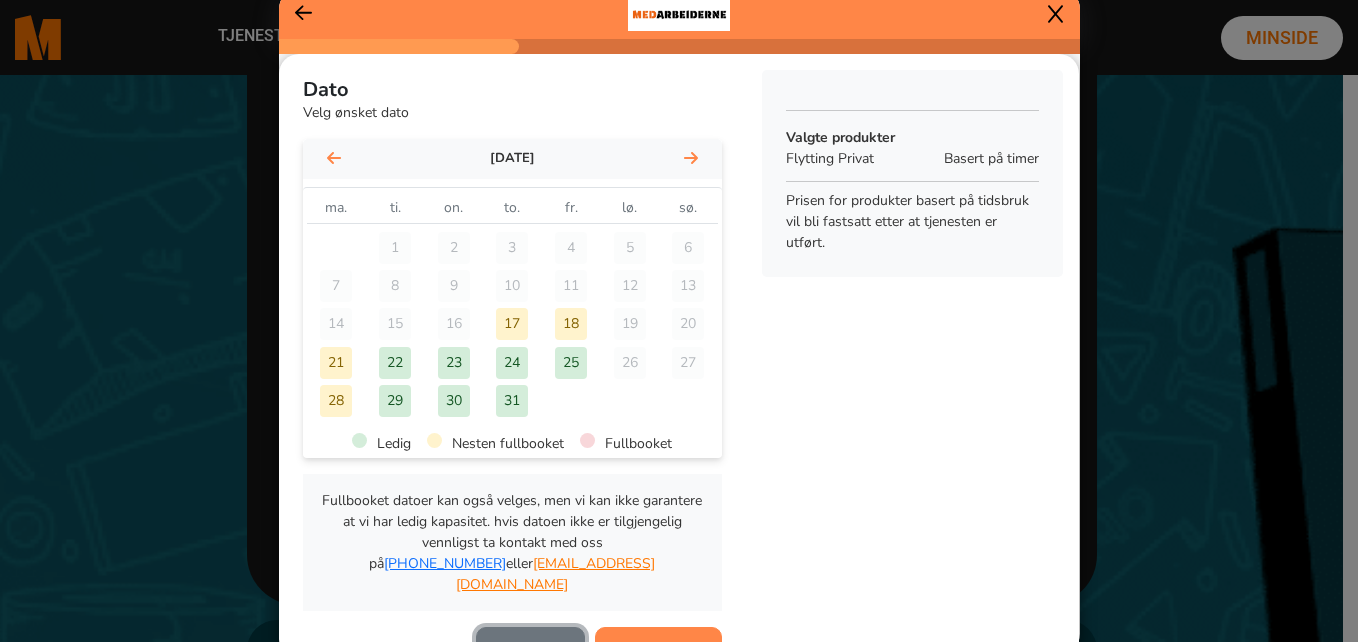 click on "Hopp over" at bounding box center [530, 649] 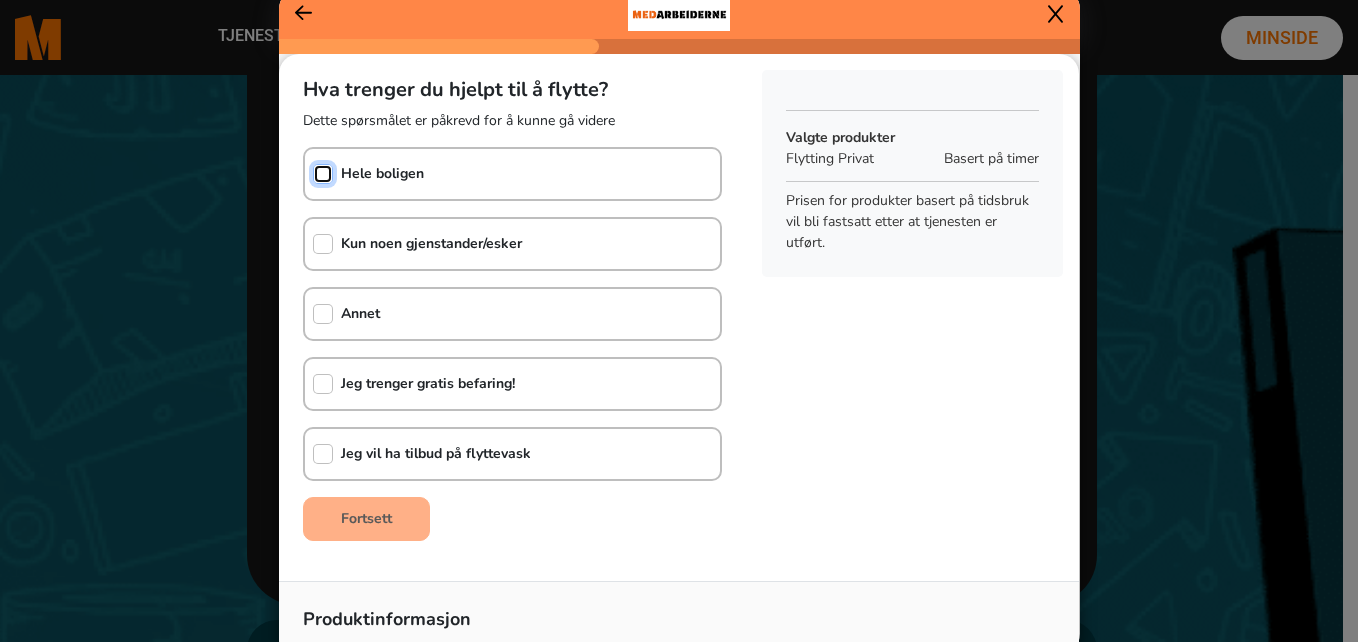 click 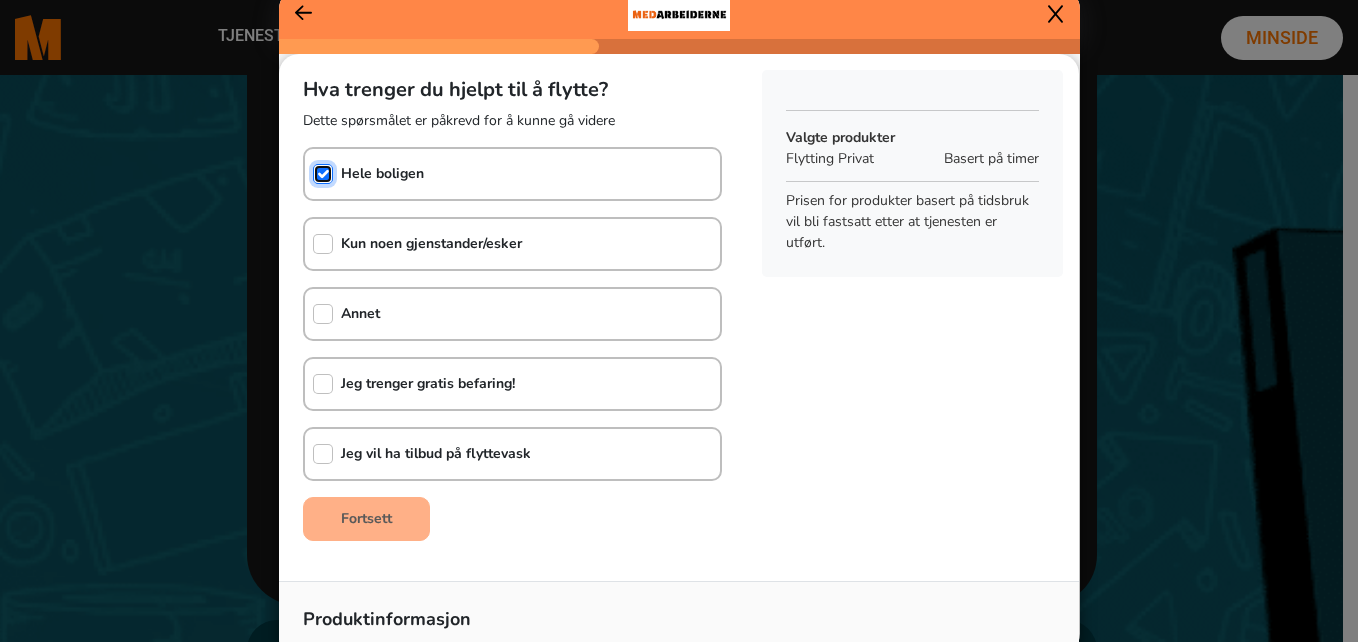 checkbox on "true" 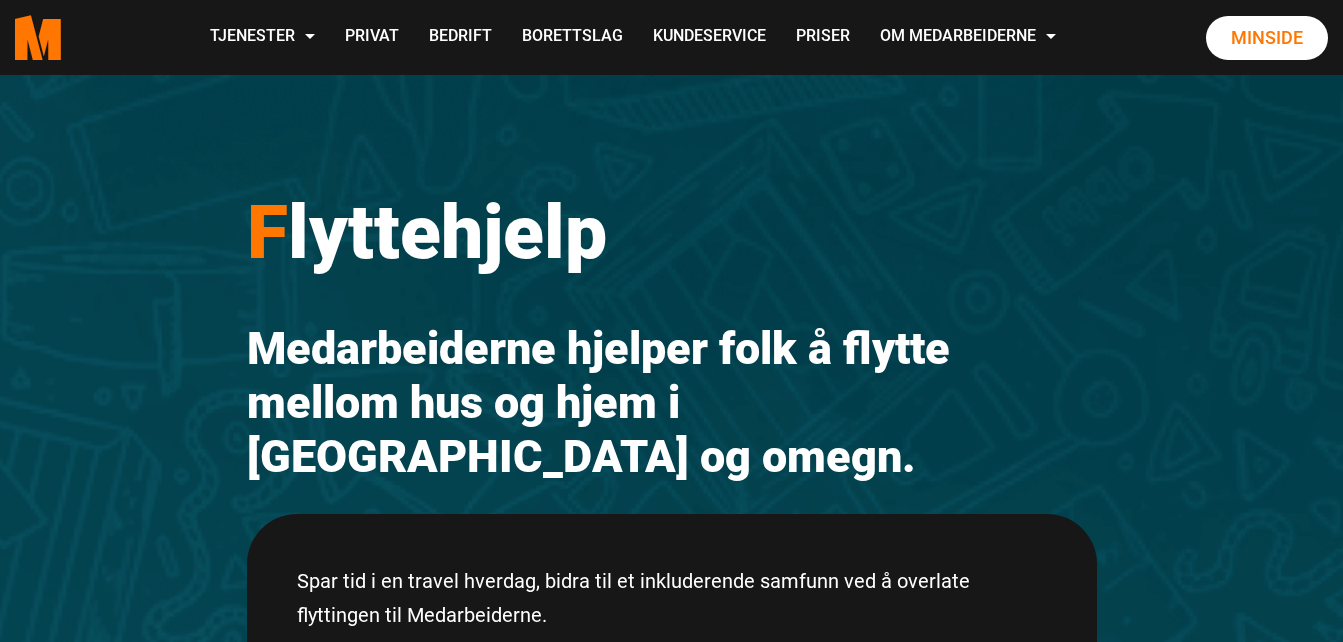 scroll, scrollTop: 1288, scrollLeft: 0, axis: vertical 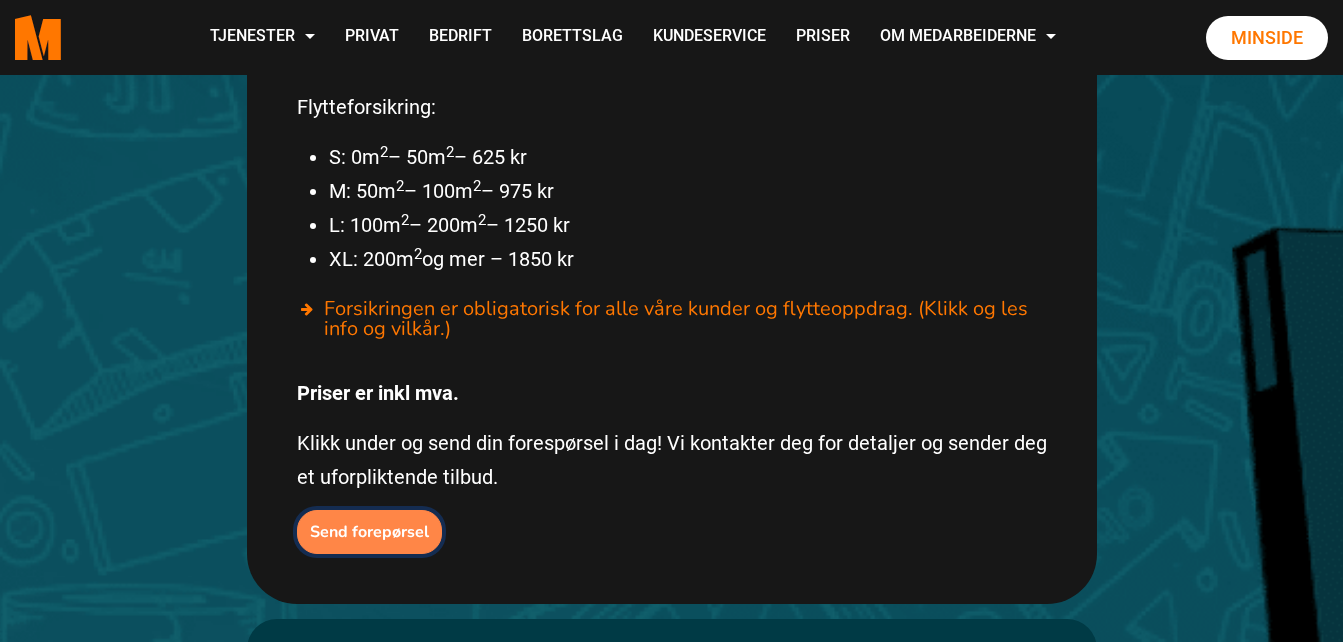 click on "Send forepørsel" at bounding box center [369, 532] 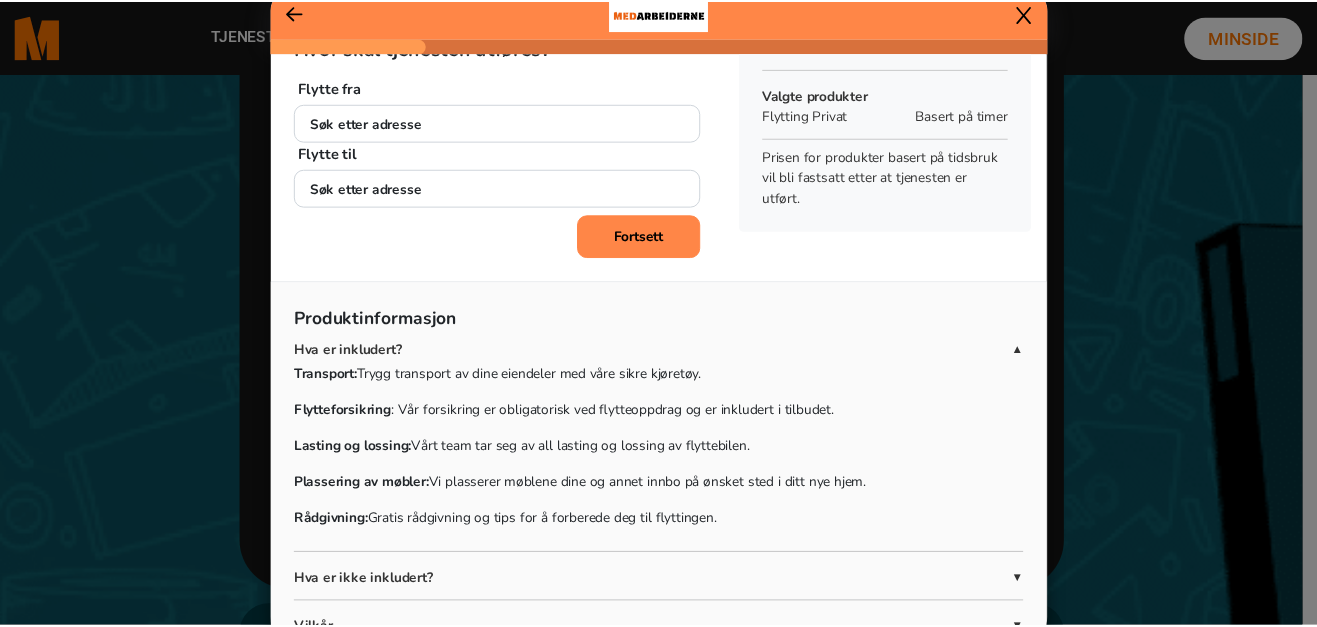 scroll, scrollTop: 92, scrollLeft: 0, axis: vertical 